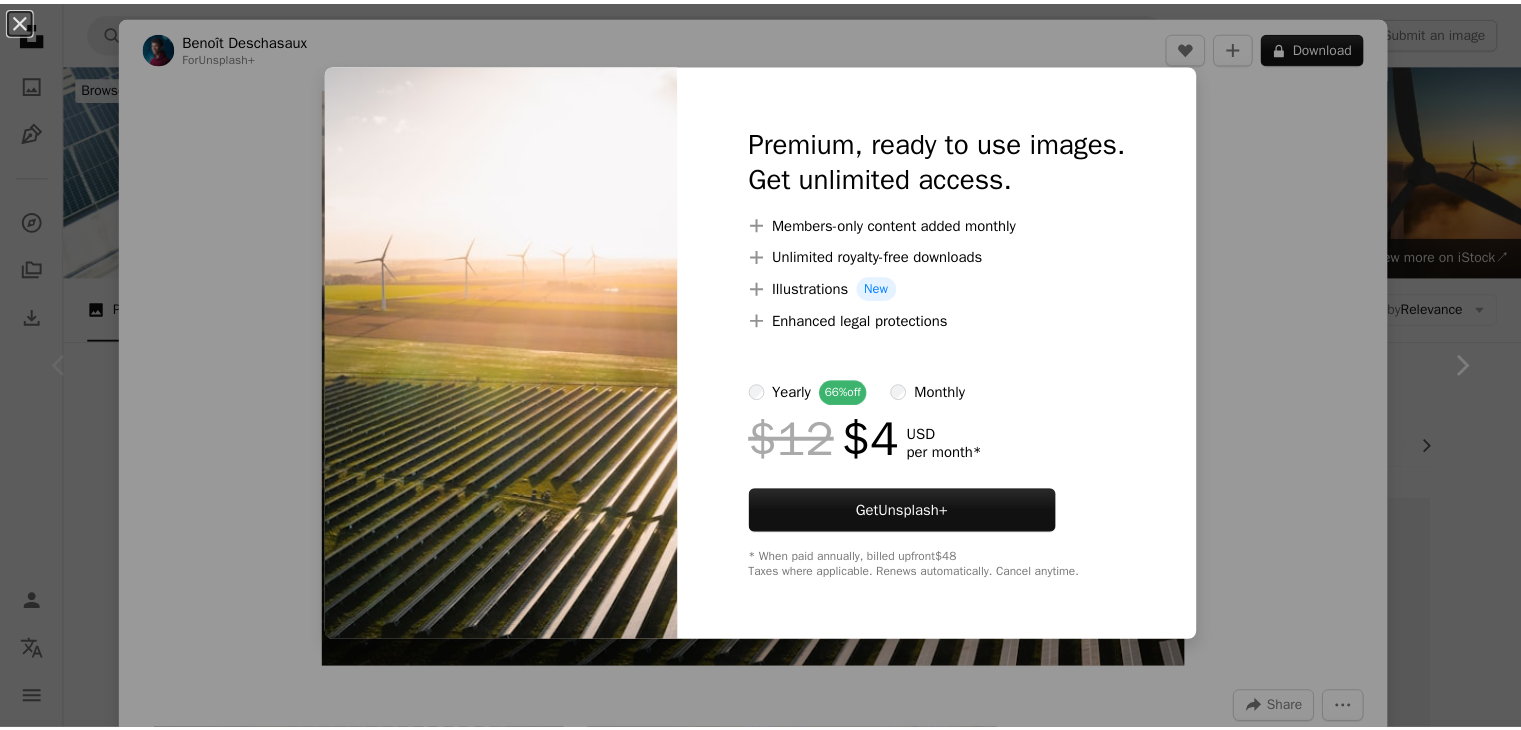 scroll, scrollTop: 400, scrollLeft: 0, axis: vertical 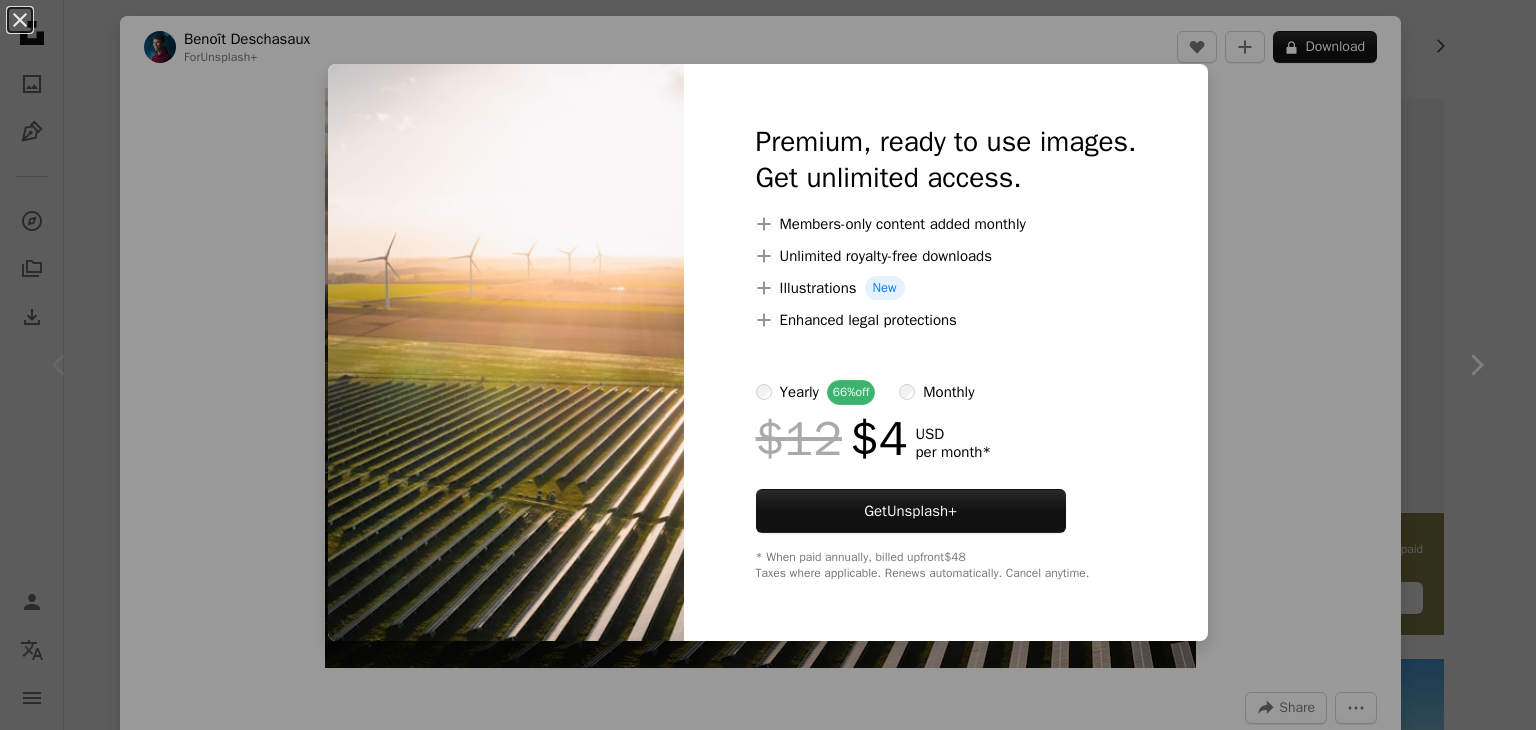 drag, startPoint x: 1246, startPoint y: 149, endPoint x: 1266, endPoint y: 154, distance: 20.615528 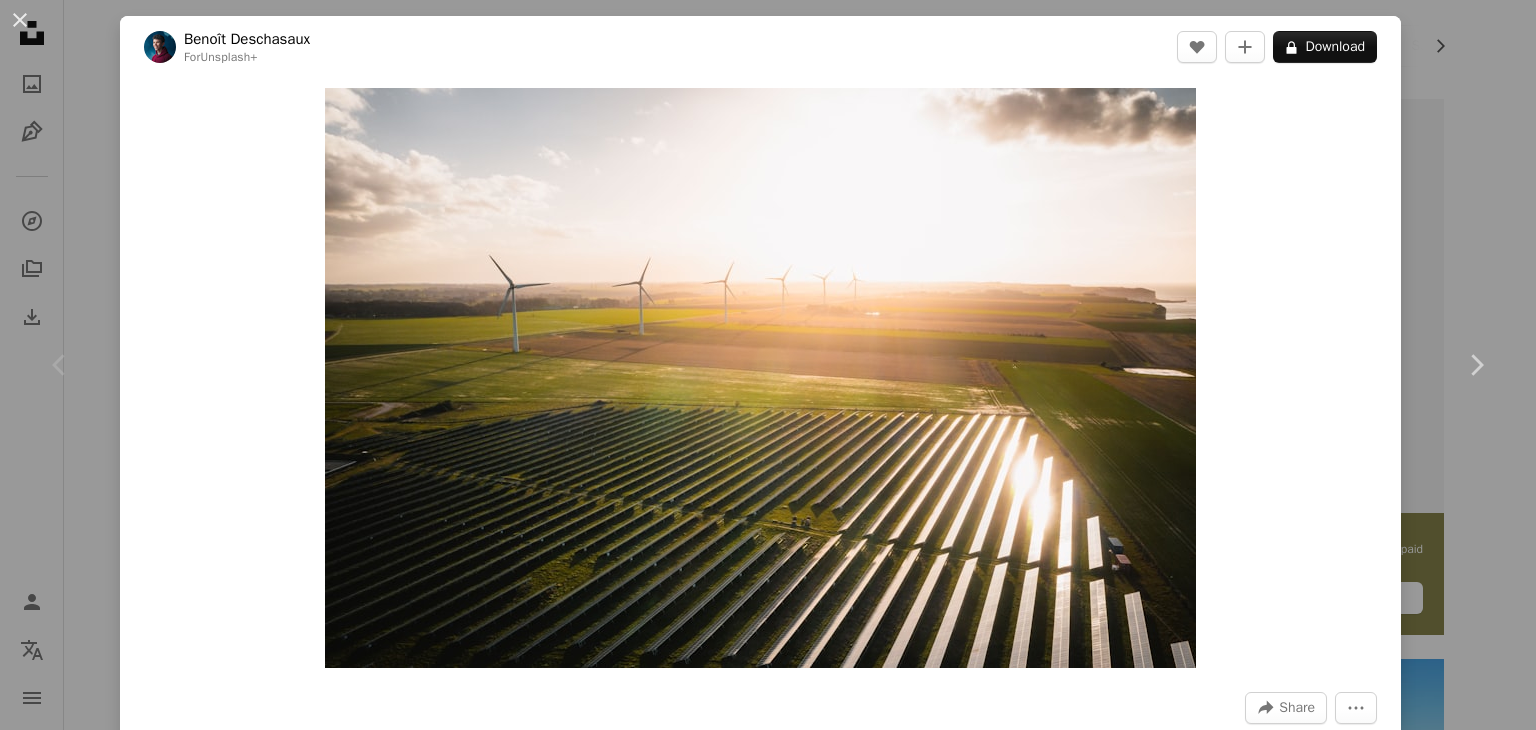click on "An X shape Chevron left Chevron right Benoît Deschasaux For  Unsplash+ A heart A plus sign A lock Download Zoom in A forward-right arrow Share More Actions Calendar outlined Published on  March 23, 2023 Safety Licensed under the  Unsplash+ License farm sustainability energy solar panel digital image electricity solar renewable energy solar panels wind turbine solar energy windmill esg wind farm solar farm environmental renewable wind energy windmills renewables Backgrounds From this series Chevron right Plus sign for Unsplash+ Plus sign for Unsplash+ Plus sign for Unsplash+ Plus sign for Unsplash+ Plus sign for Unsplash+ Plus sign for Unsplash+ Plus sign for Unsplash+ Plus sign for Unsplash+ Plus sign for Unsplash+ Plus sign for Unsplash+ Related images Plus sign for Unsplash+ A heart A plus sign Benoît Deschasaux For  Unsplash+ A lock Download Plus sign for Unsplash+ A heart A plus sign Getty Images For  Unsplash+ A lock Download Plus sign for Unsplash+ A heart A plus sign Frank Albrecht For  Unsplash+" at bounding box center (768, 365) 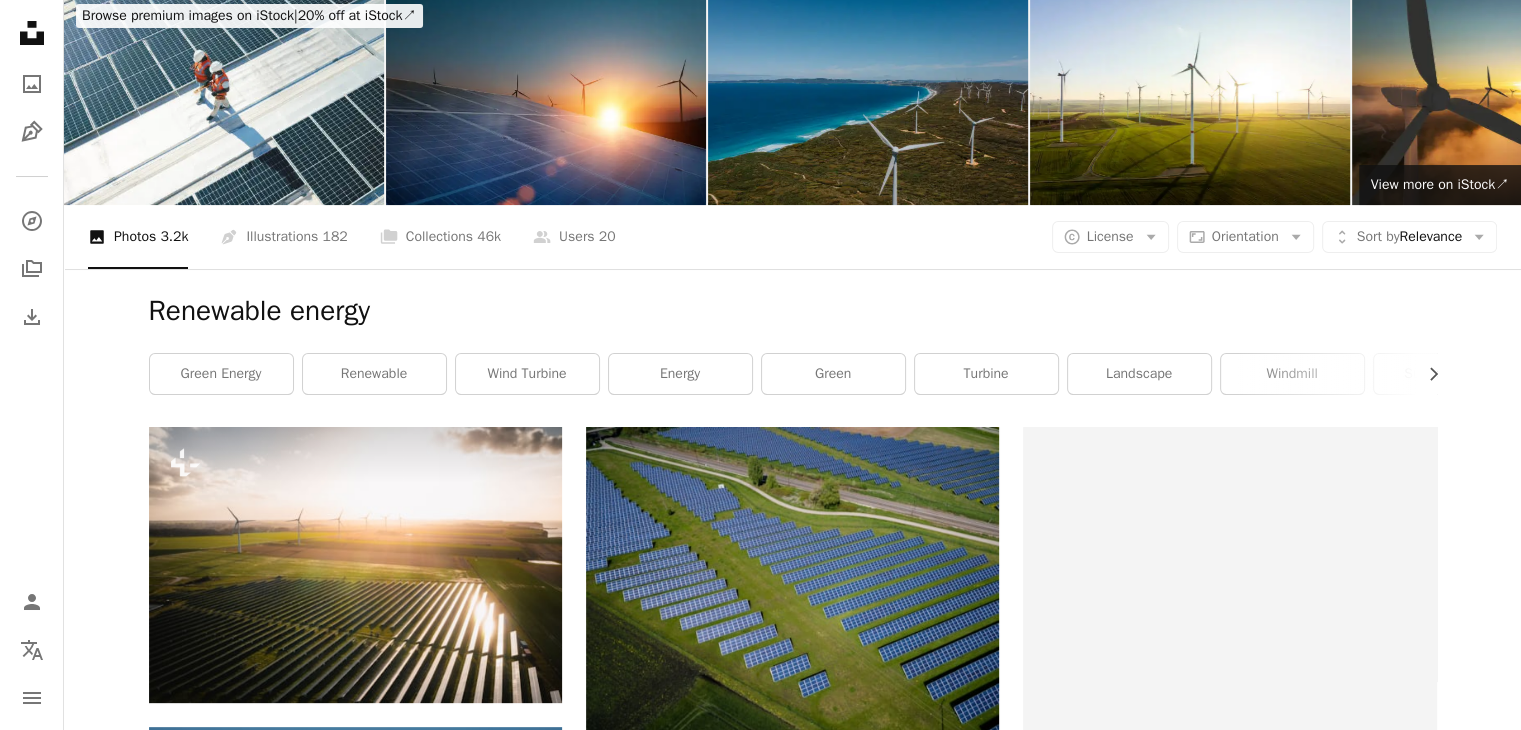 scroll, scrollTop: 0, scrollLeft: 0, axis: both 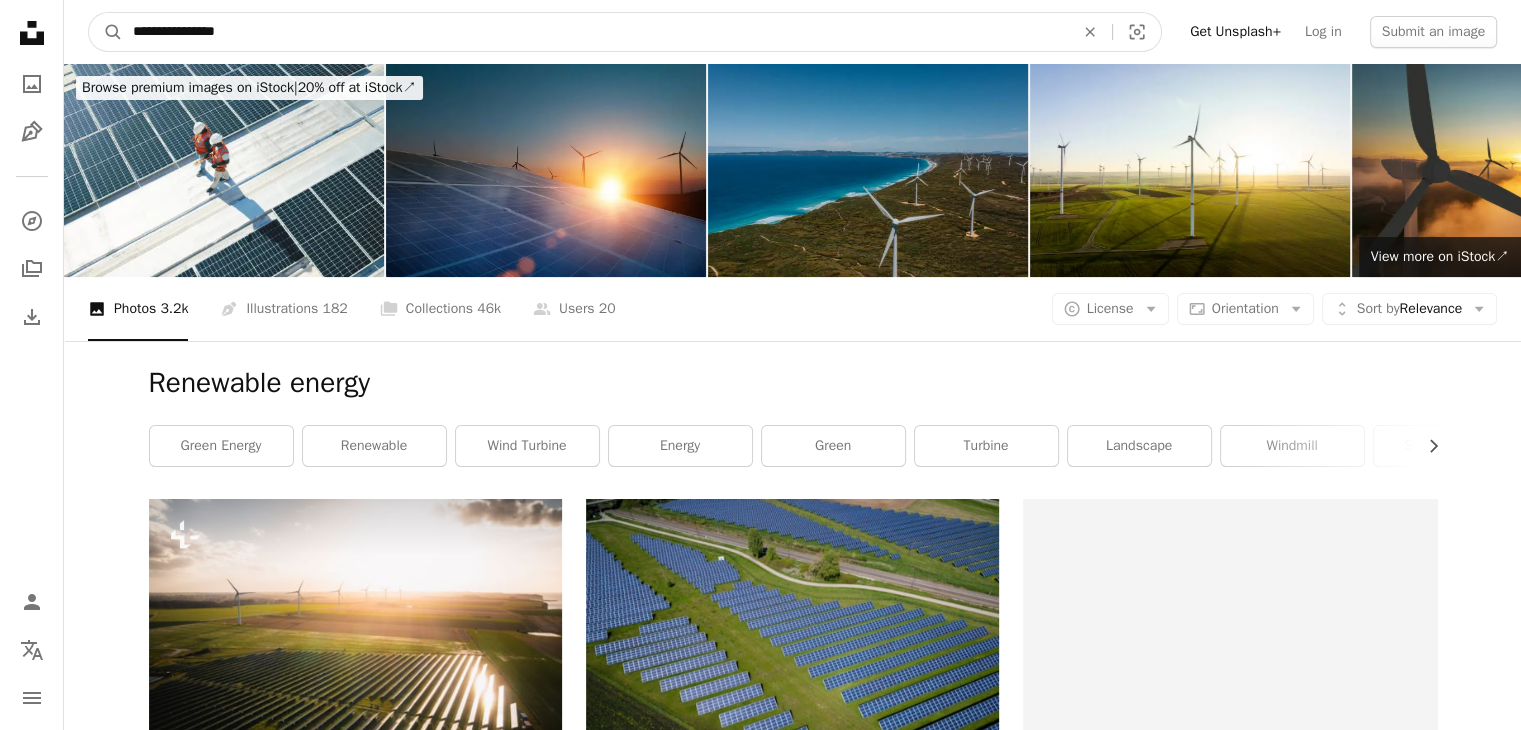 drag, startPoint x: 259, startPoint y: 25, endPoint x: 39, endPoint y: 52, distance: 221.65062 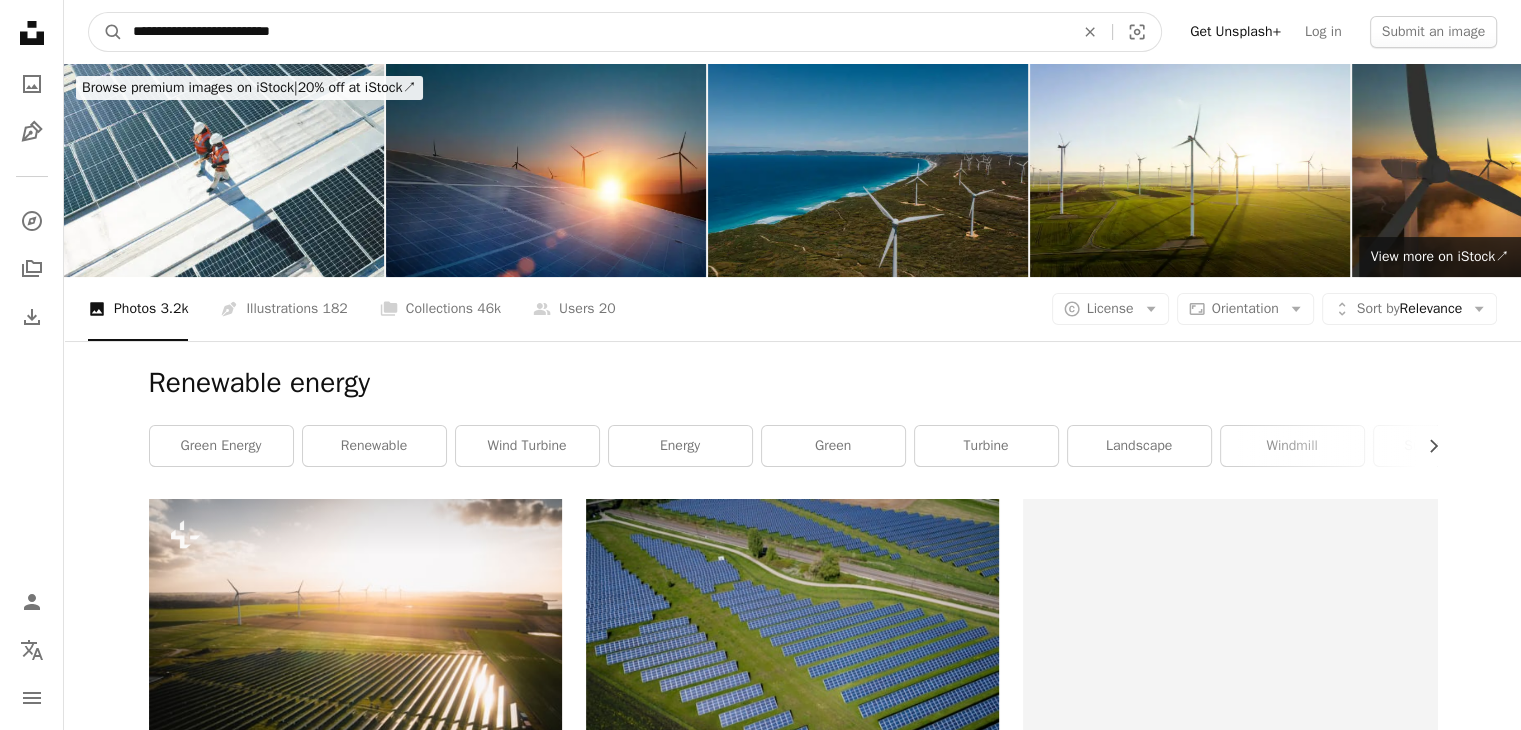 type on "**********" 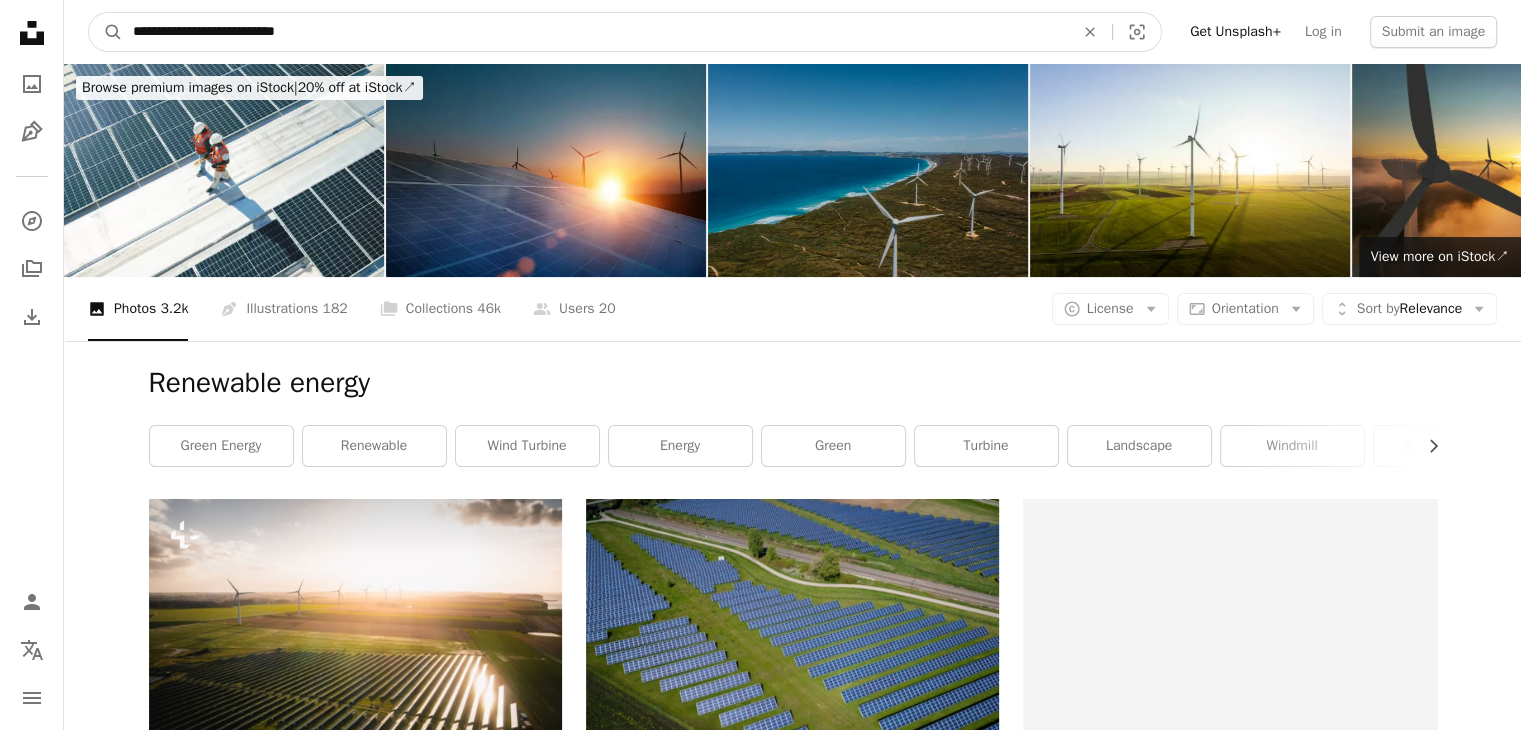 click on "A magnifying glass" at bounding box center (106, 32) 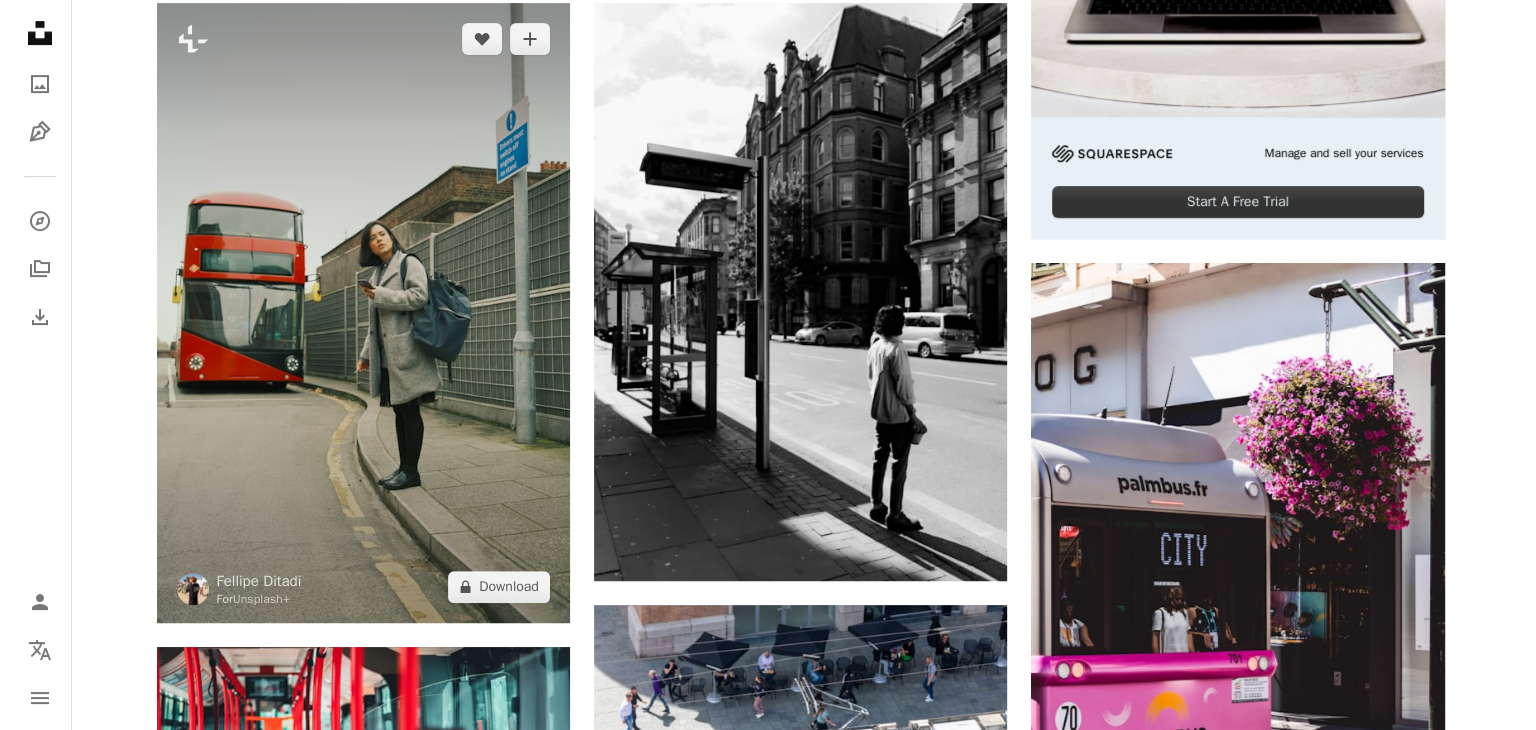 scroll, scrollTop: 700, scrollLeft: 0, axis: vertical 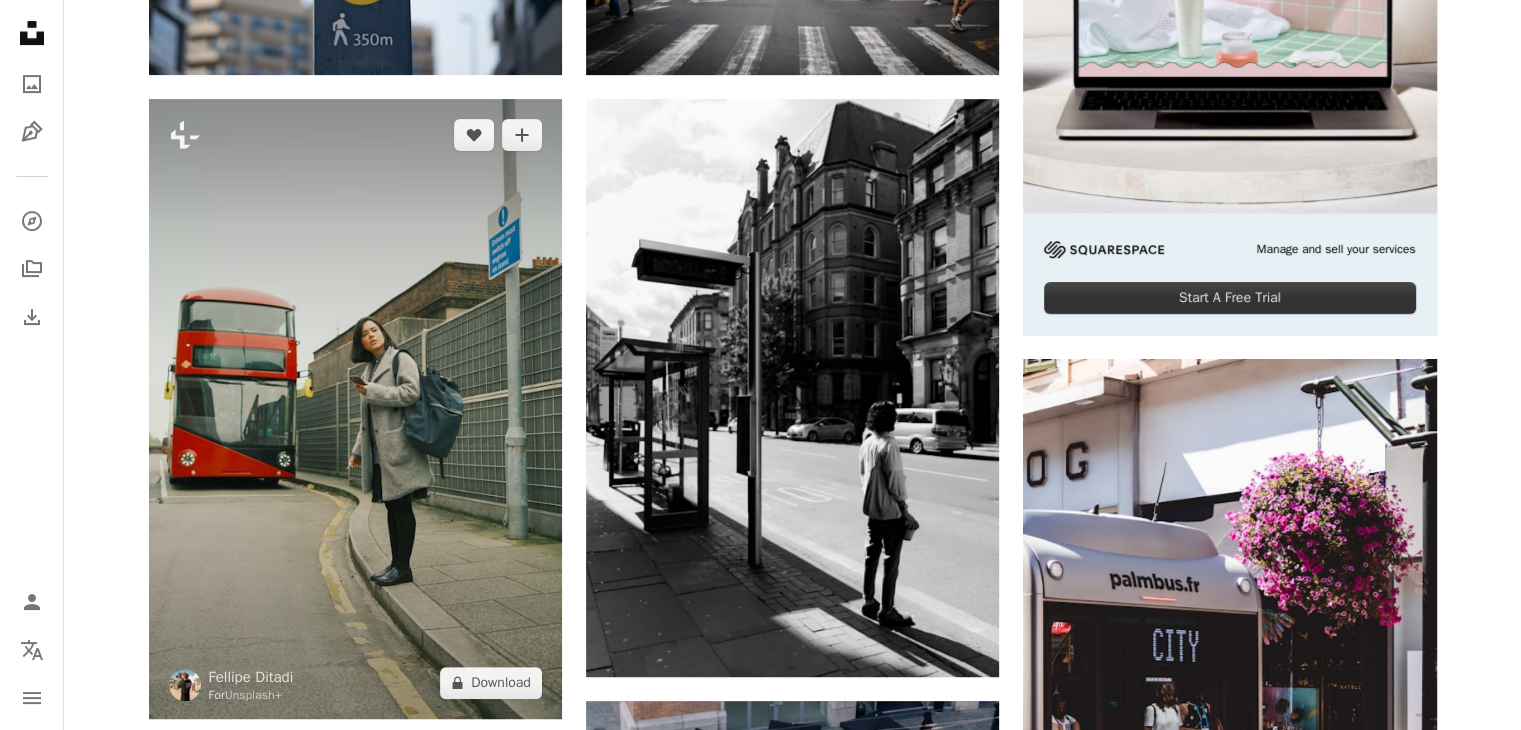 click at bounding box center [355, 409] 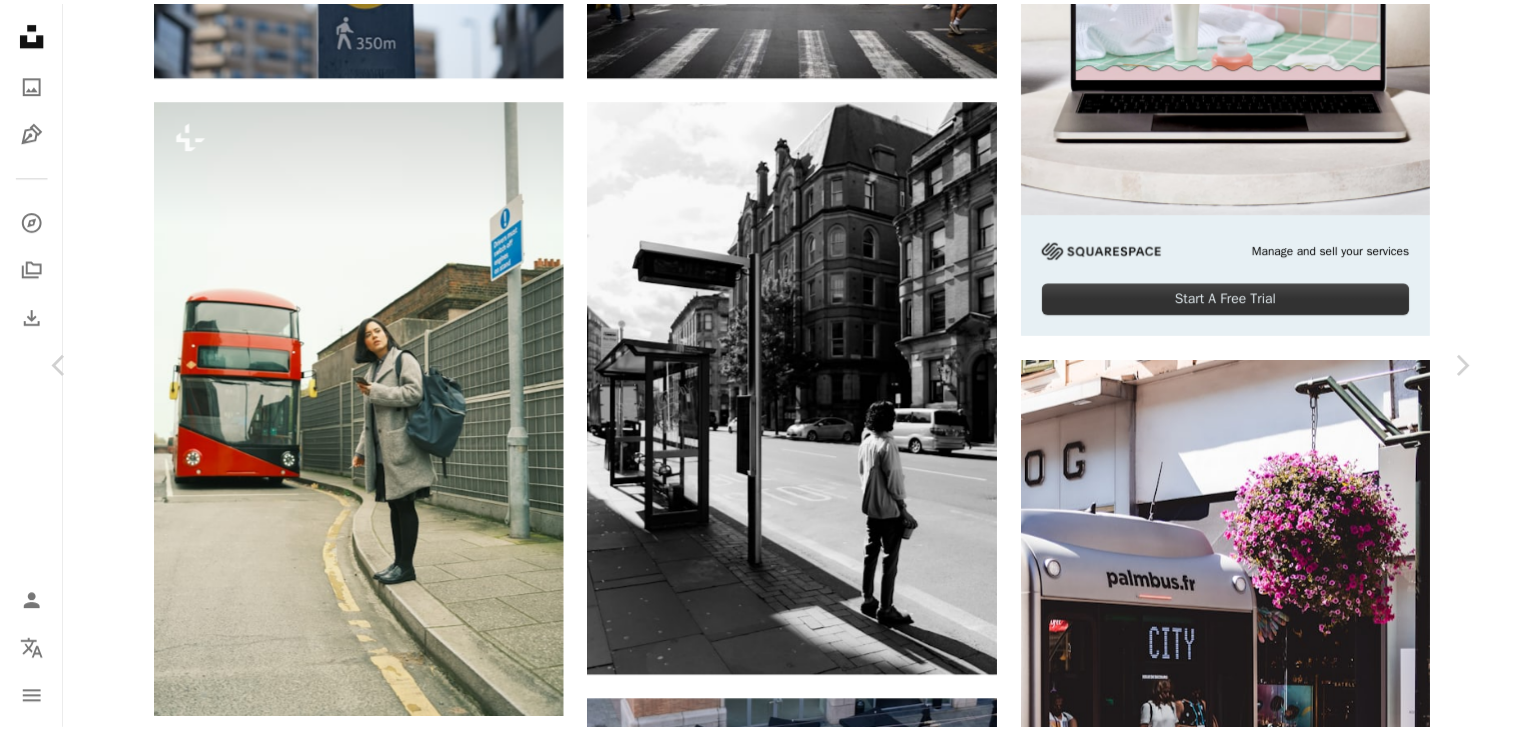 scroll, scrollTop: 638, scrollLeft: 0, axis: vertical 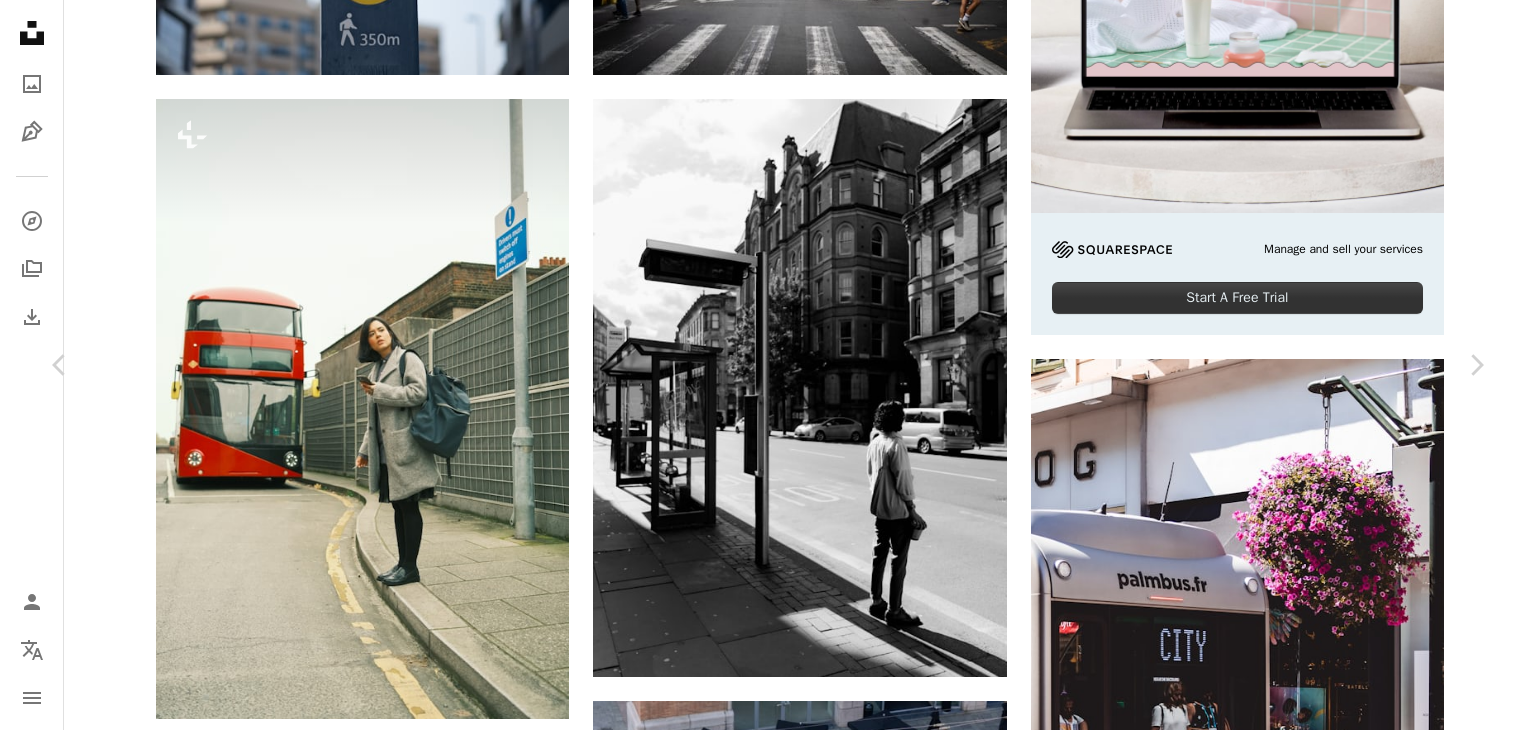 click on "An X shape Chevron left Chevron right Fellipe Ditadi For  Unsplash+ A heart A plus sign A lock Download Zoom in A forward-right arrow Share More Actions Calendar outlined Published on  November 11, 2024 Camera FUJIFILM, X-T30 II Safety Licensed under the  Unsplash+ License professional urban public transport public transportation commuting commuter professional person Creative Commons images From this series Chevron right Plus sign for Unsplash+ Plus sign for Unsplash+ Plus sign for Unsplash+ Plus sign for Unsplash+ Plus sign for Unsplash+ Plus sign for Unsplash+ Plus sign for Unsplash+ Plus sign for Unsplash+ Plus sign for Unsplash+ Plus sign for Unsplash+ Related images Plus sign for Unsplash+ A heart A plus sign Fellipe Ditadi For  Unsplash+ A lock Download Plus sign for Unsplash+ A heart A plus sign Getty Images For  Unsplash+ A lock Download Plus sign for Unsplash+ A heart A plus sign Fellipe Ditadi For  Unsplash+ A lock Download Plus sign for Unsplash+ A heart A plus sign Fellipe Ditadi For  Unsplash+" at bounding box center (768, 4371) 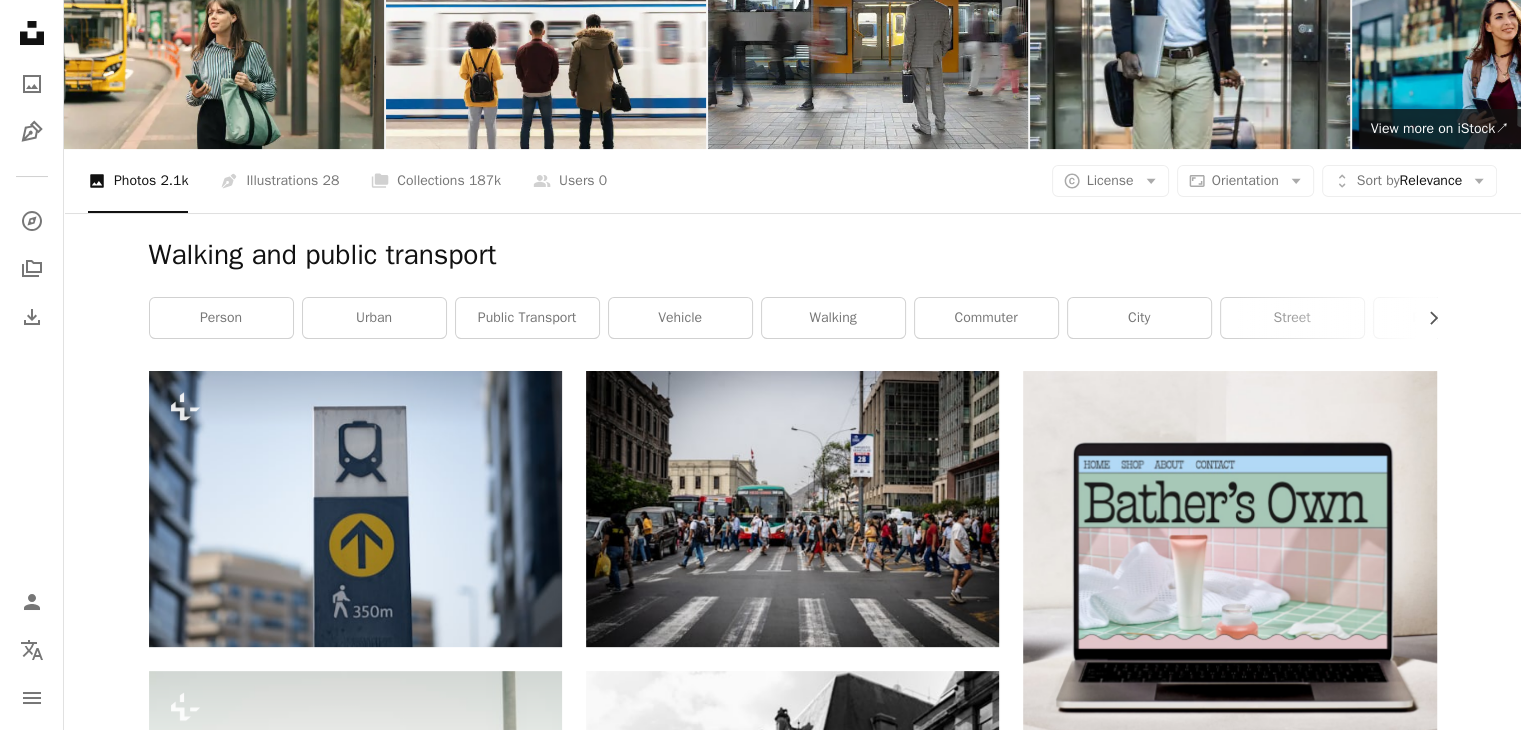 scroll, scrollTop: 0, scrollLeft: 0, axis: both 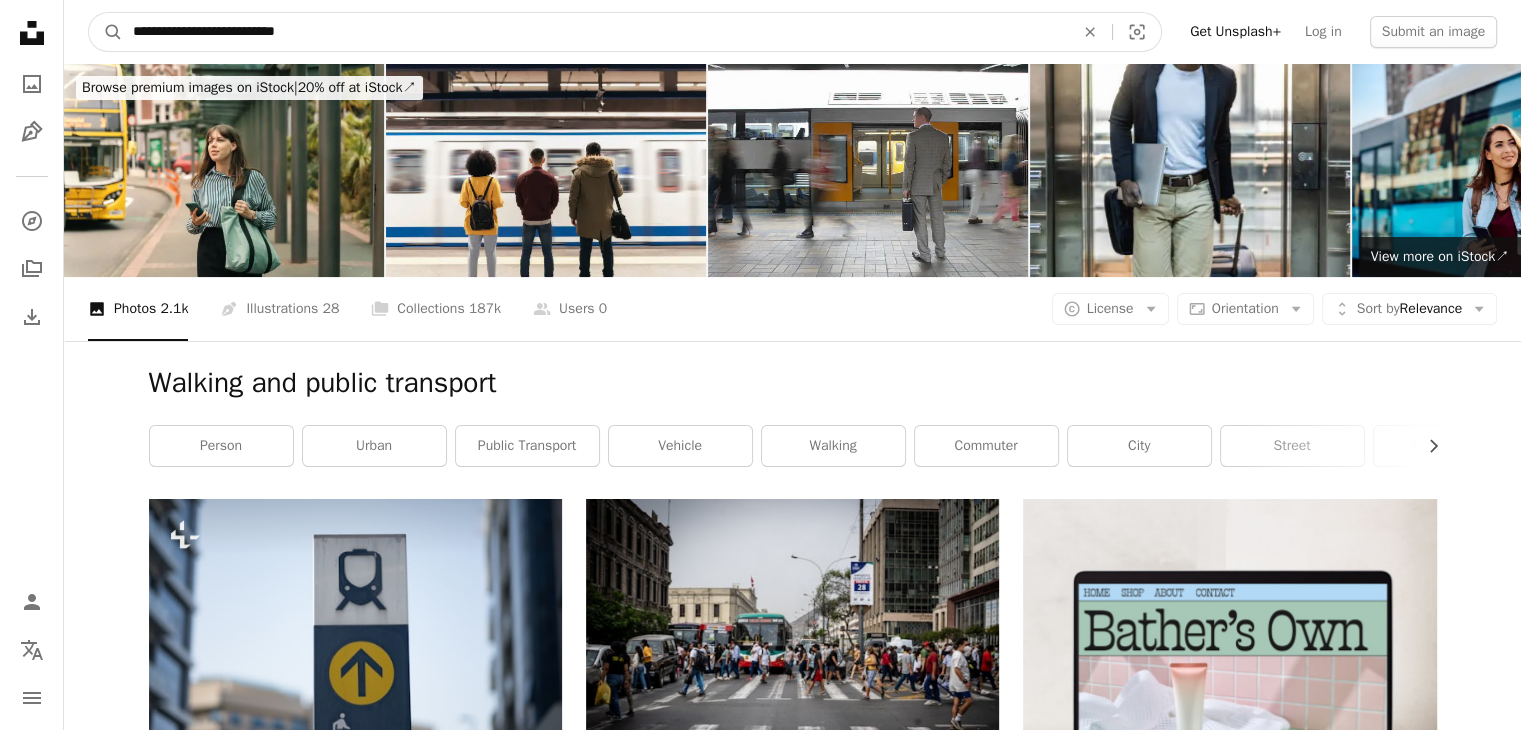 drag, startPoint x: 332, startPoint y: 35, endPoint x: 34, endPoint y: 33, distance: 298.0067 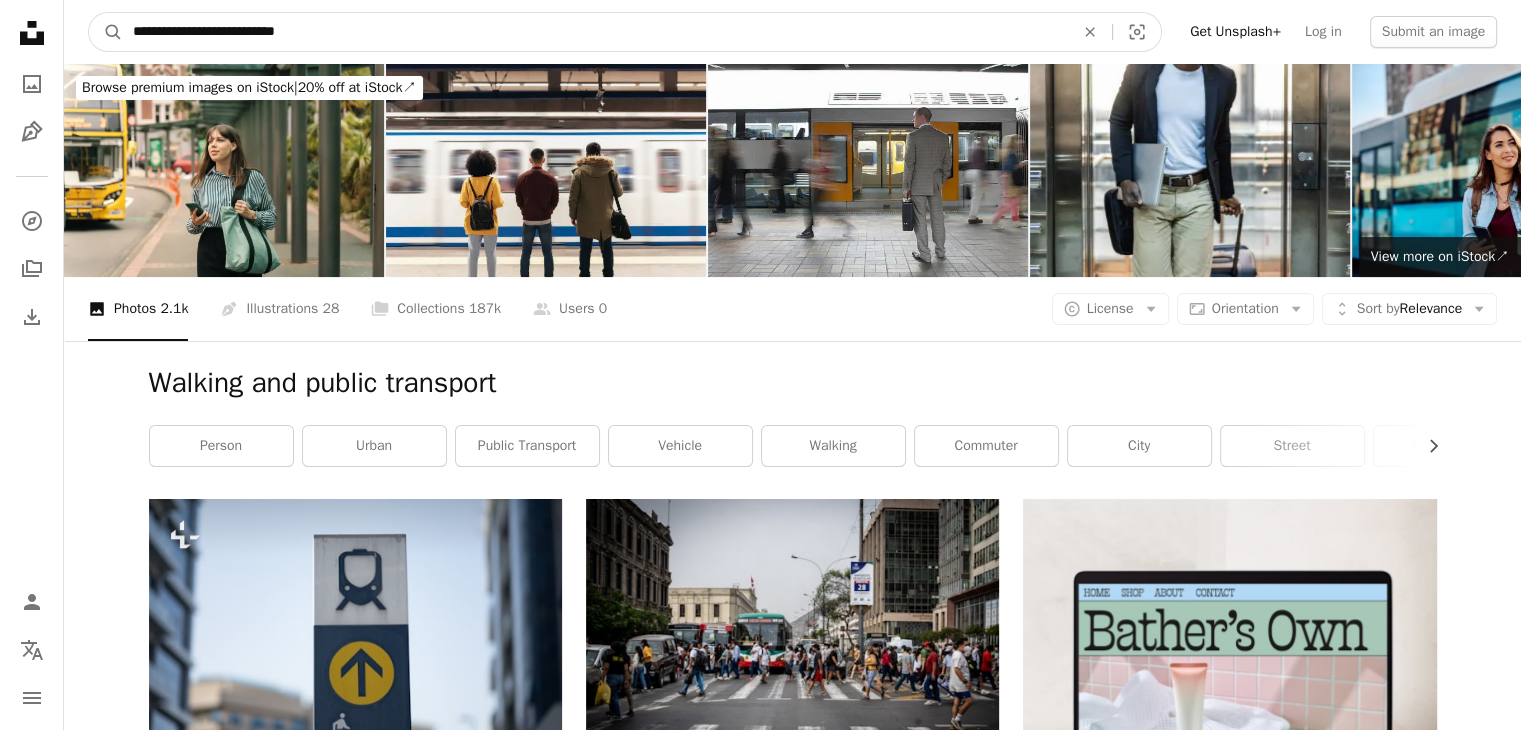 paste 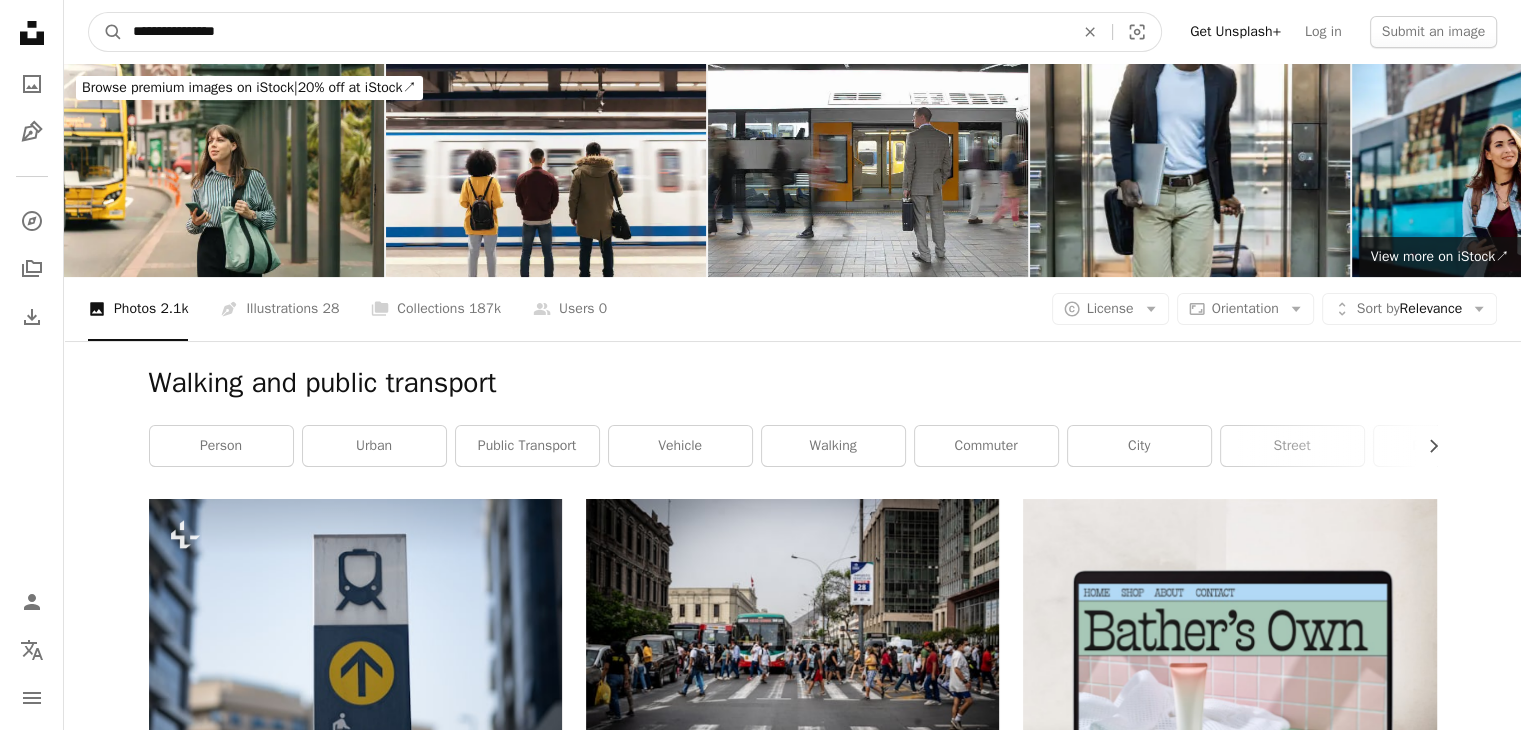 type on "**********" 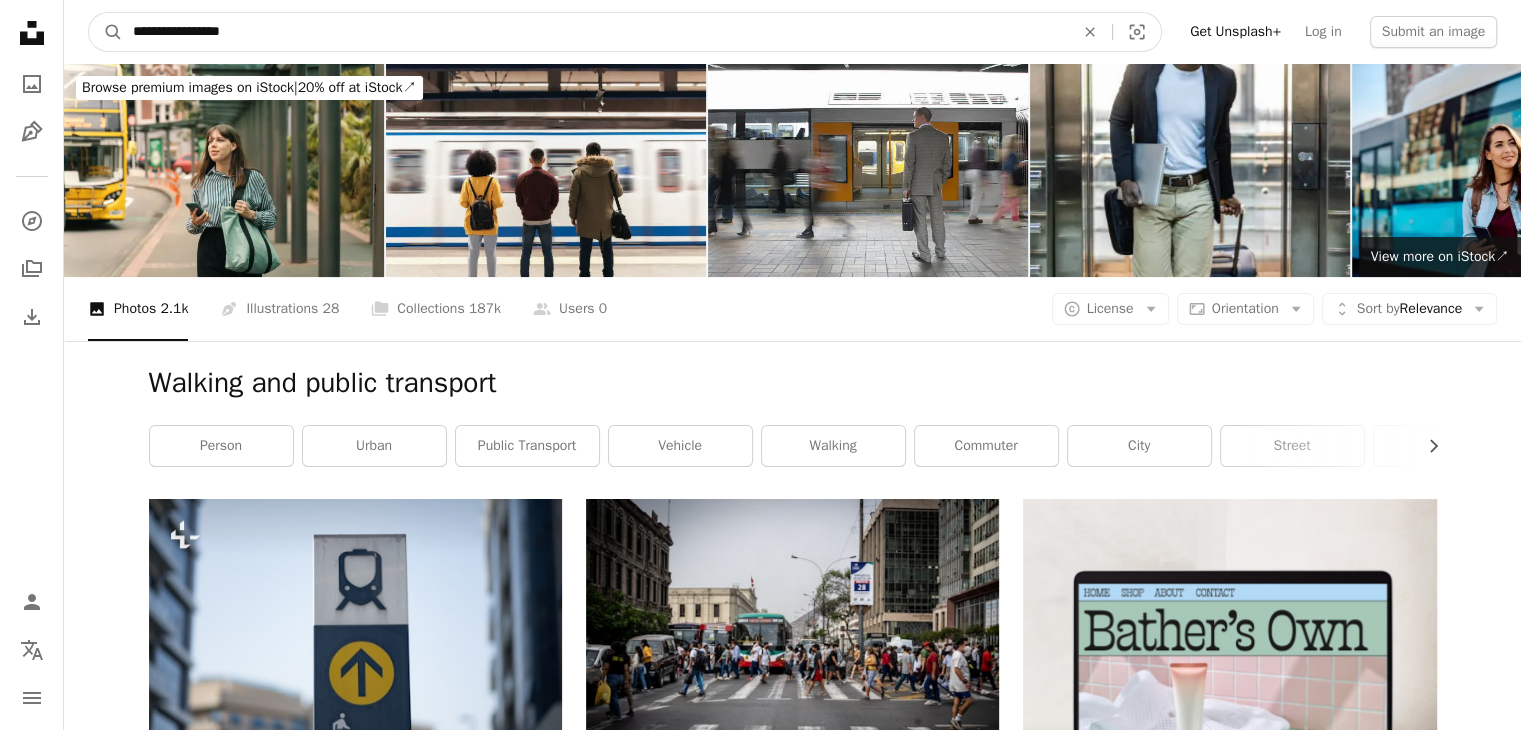 click on "A magnifying glass" at bounding box center (106, 32) 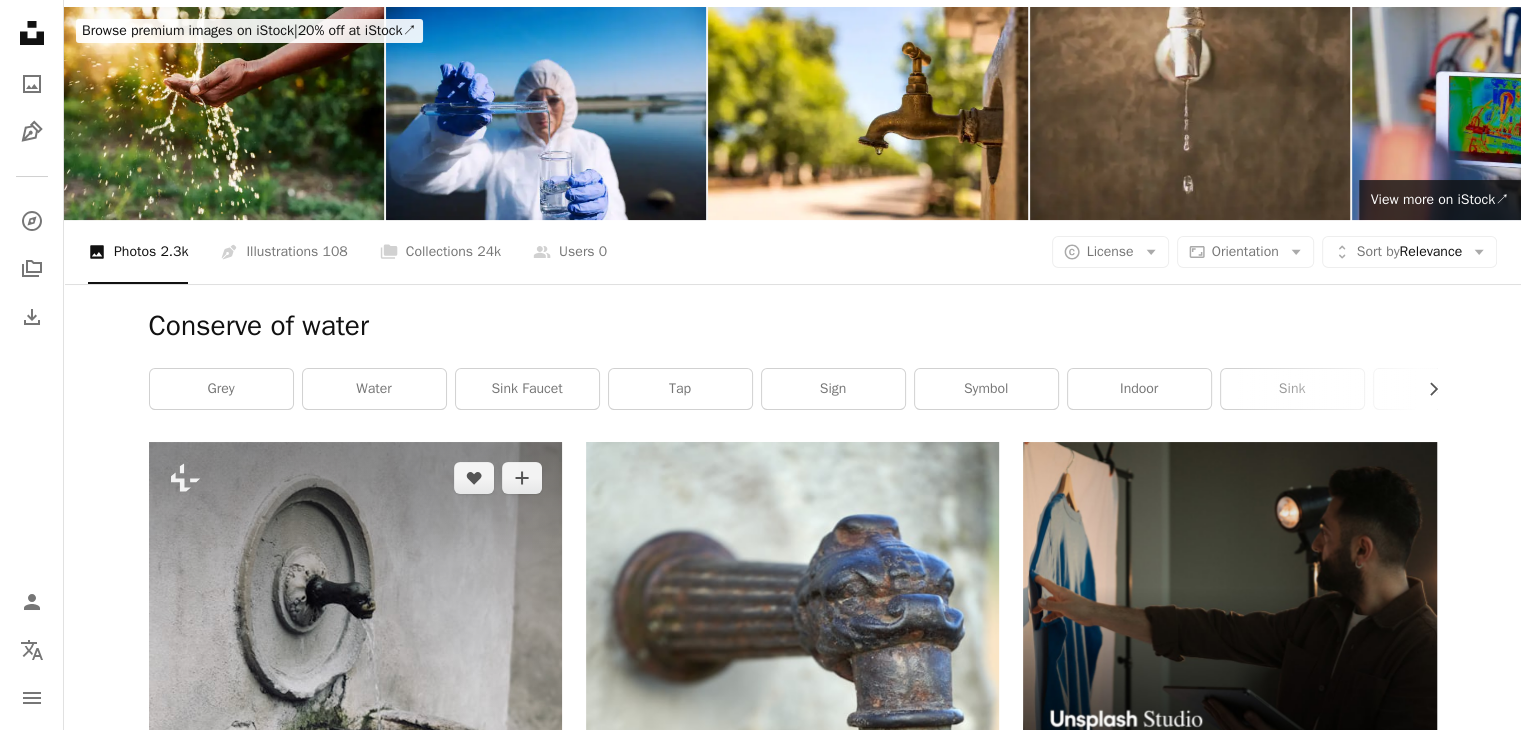 scroll, scrollTop: 0, scrollLeft: 0, axis: both 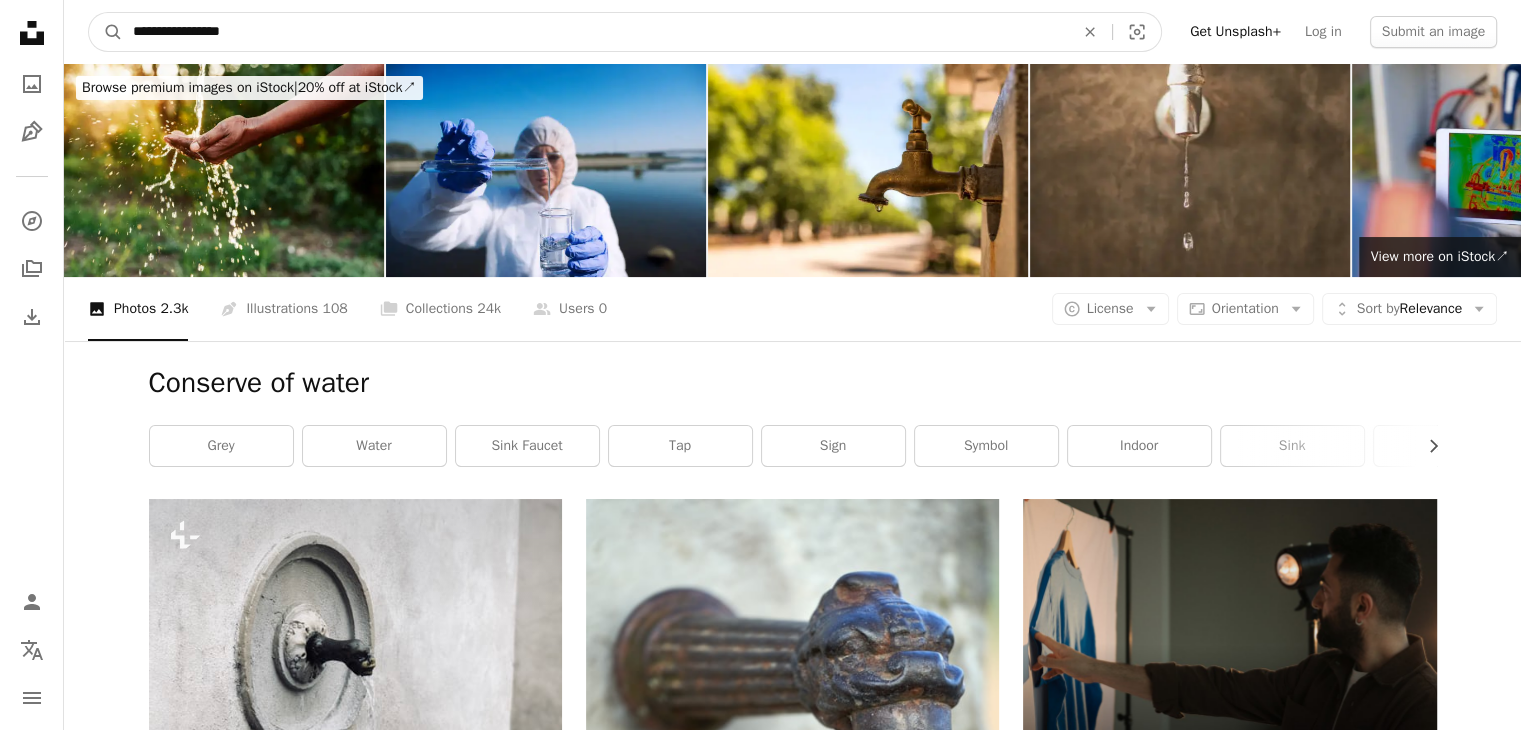 click on "**********" at bounding box center [595, 32] 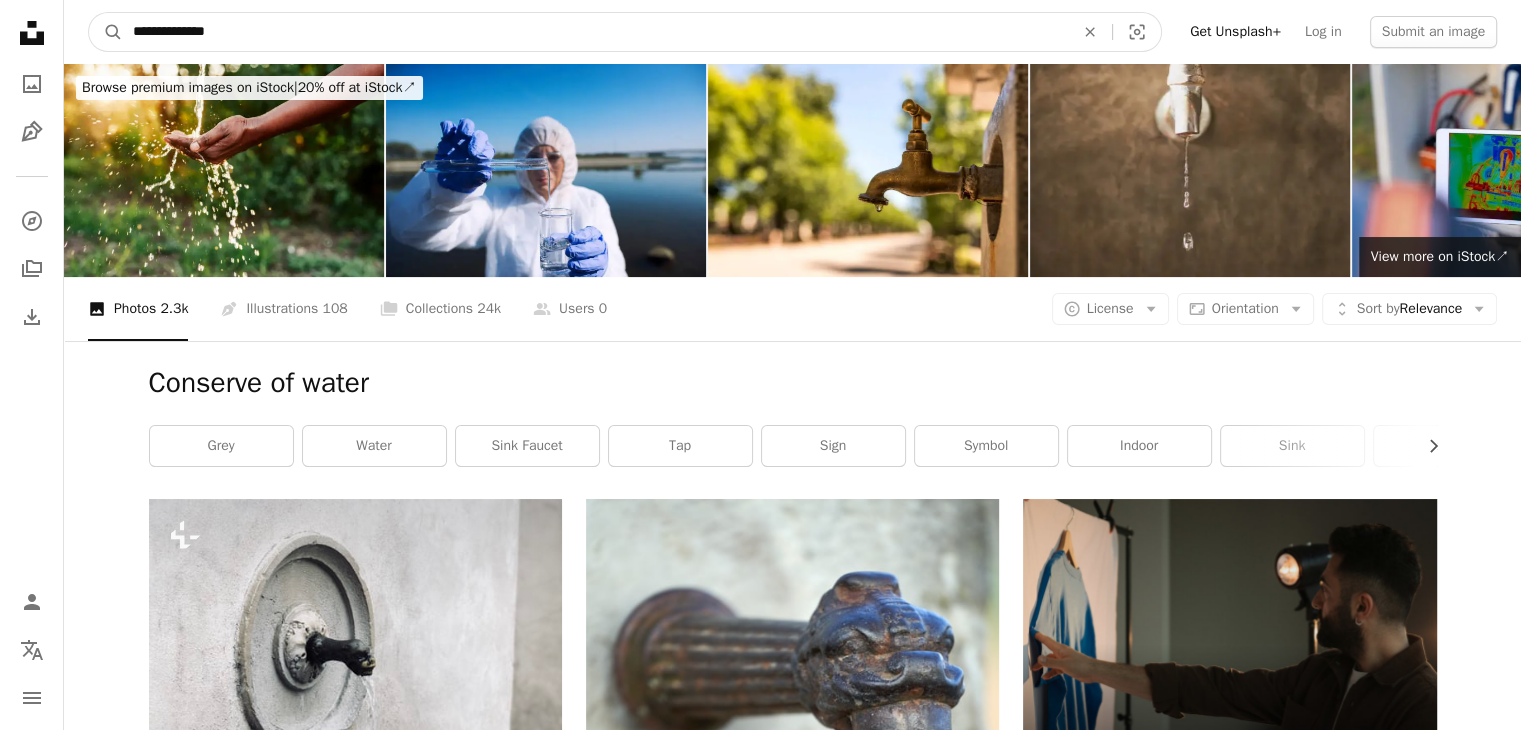 type on "**********" 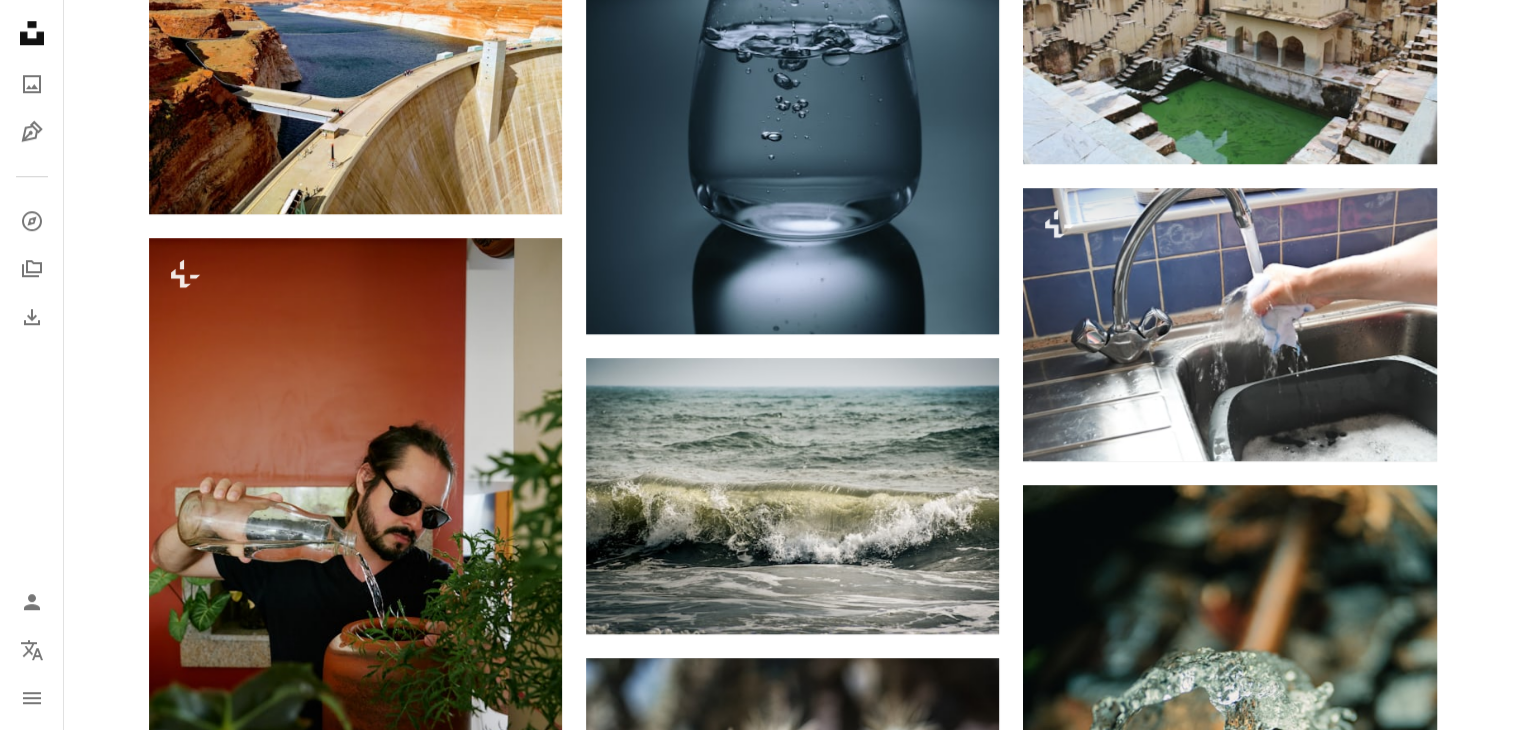 scroll, scrollTop: 1600, scrollLeft: 0, axis: vertical 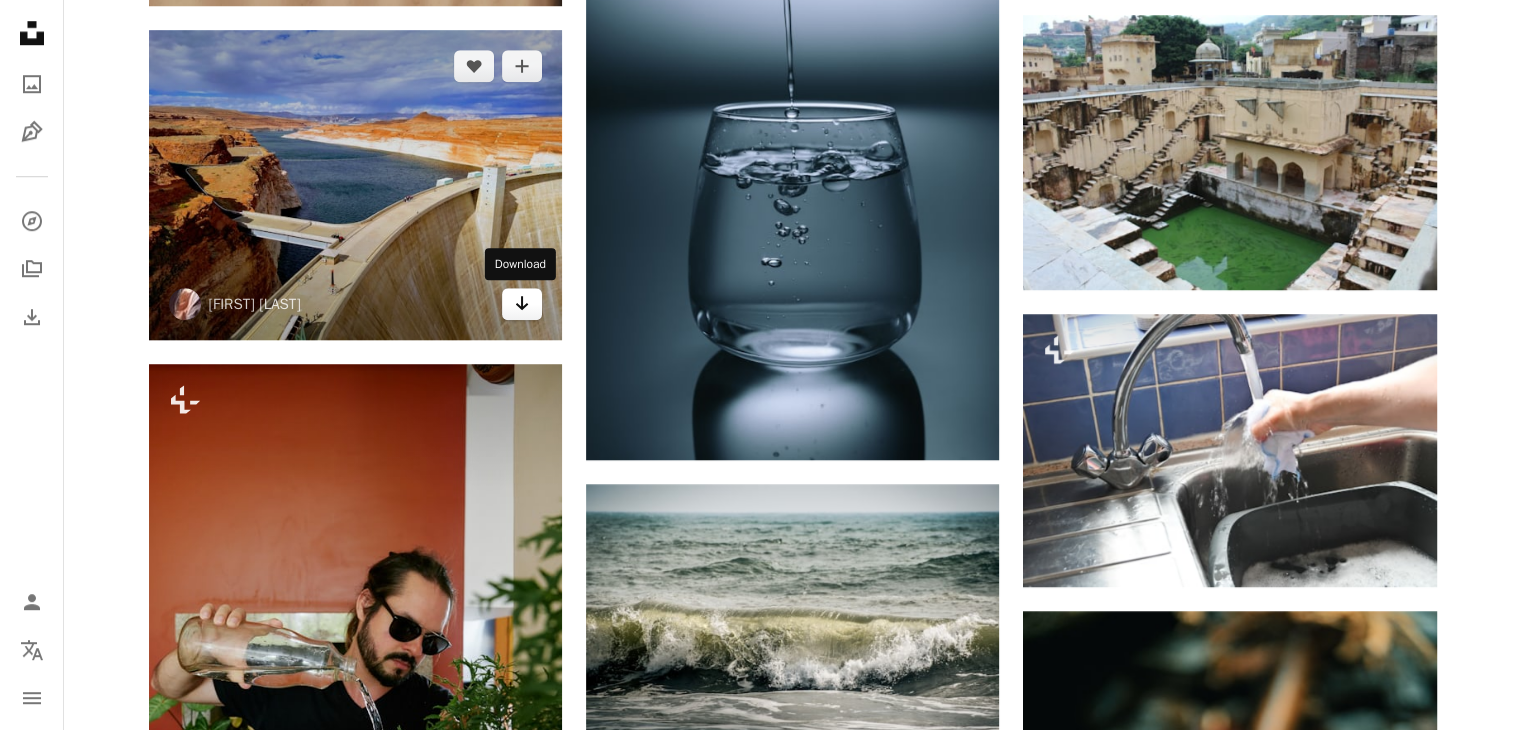click on "Arrow pointing down" 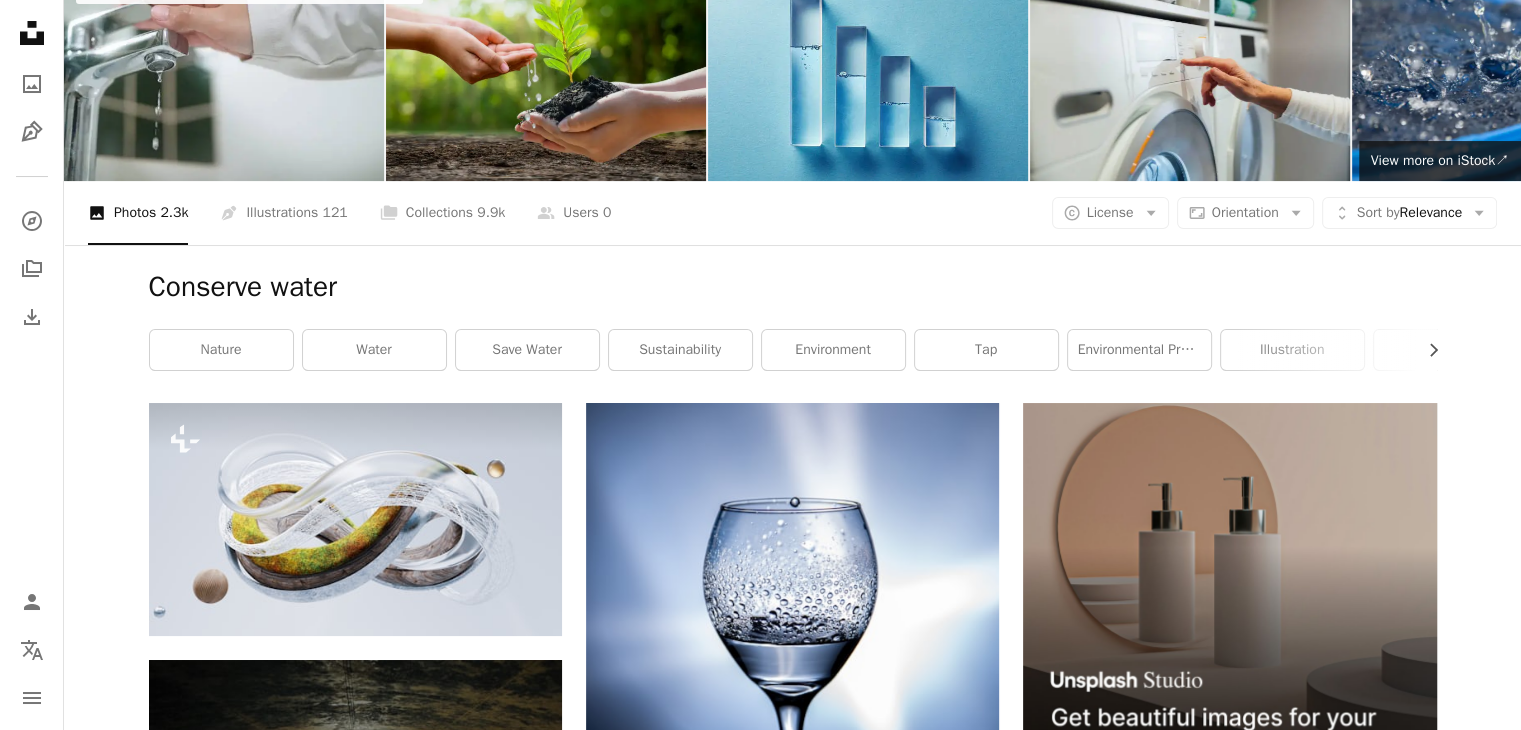 scroll, scrollTop: 0, scrollLeft: 0, axis: both 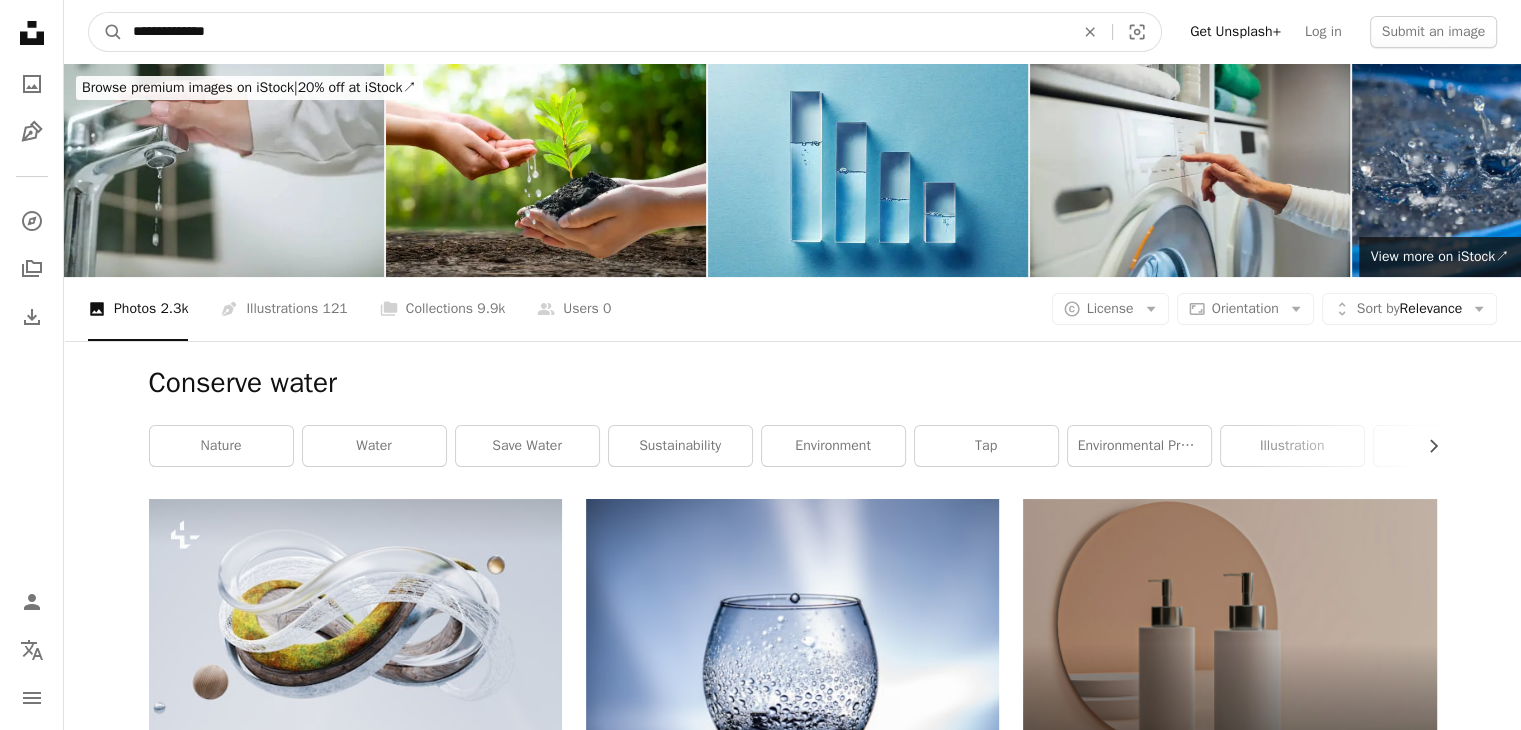 drag, startPoint x: 0, startPoint y: -87, endPoint x: 13, endPoint y: -87, distance: 13 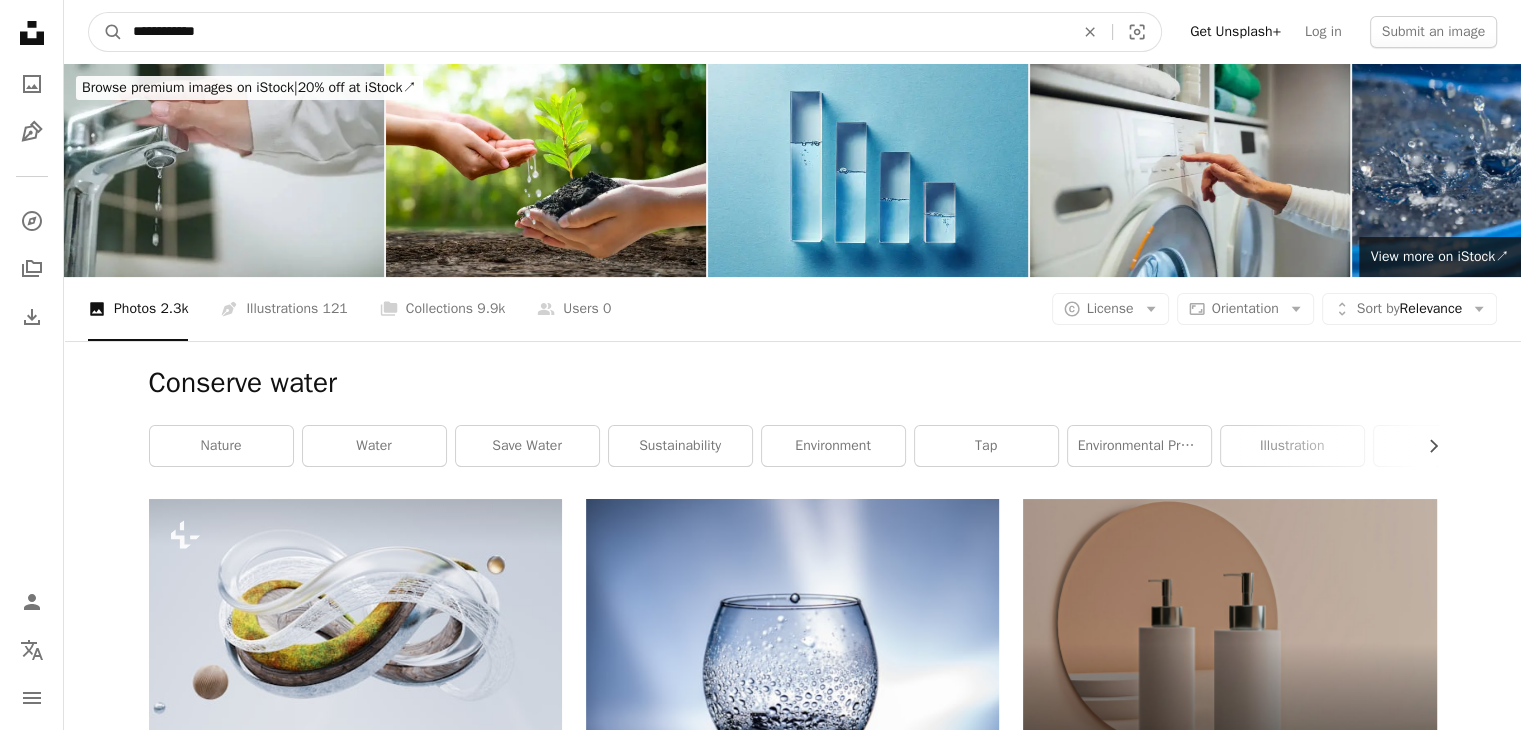 type on "**********" 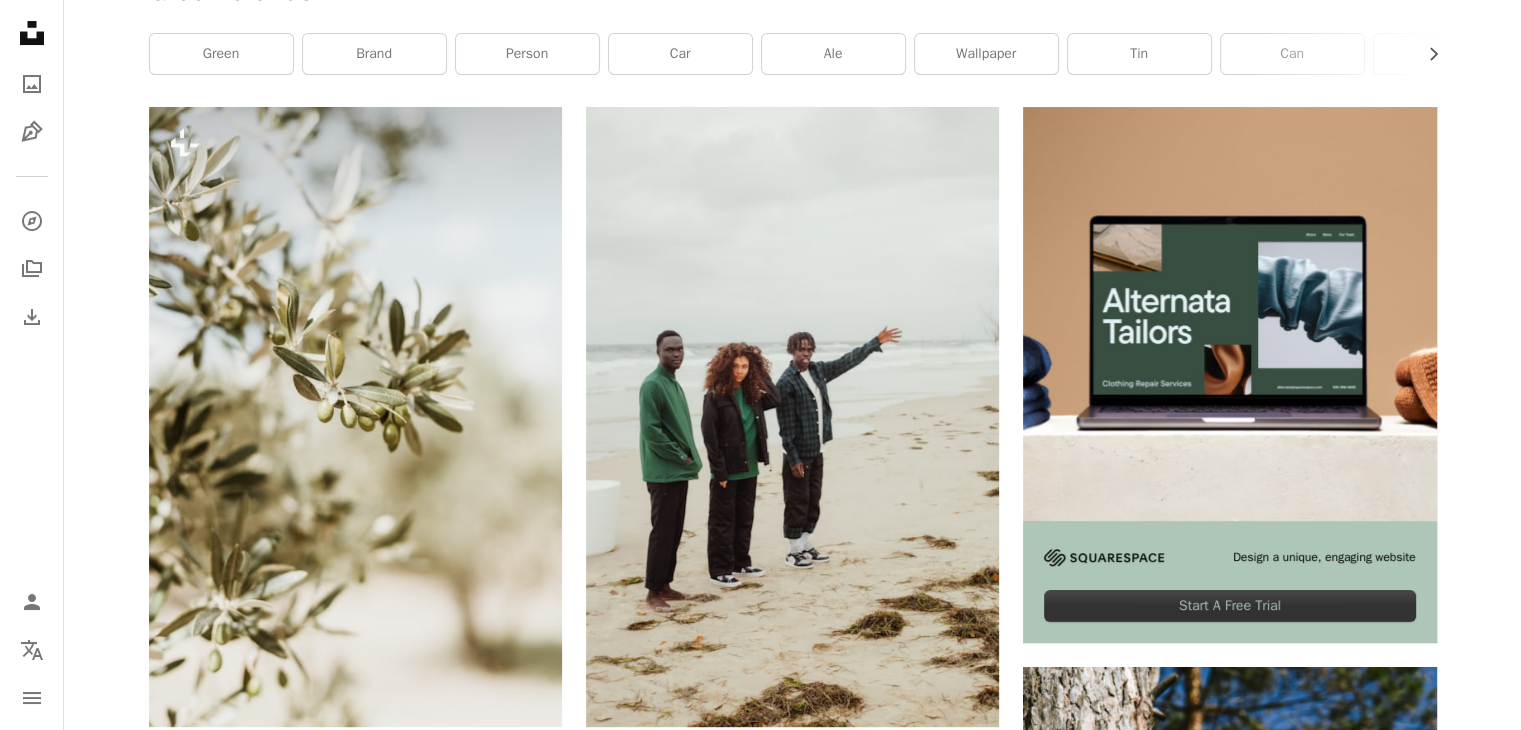 scroll, scrollTop: 0, scrollLeft: 0, axis: both 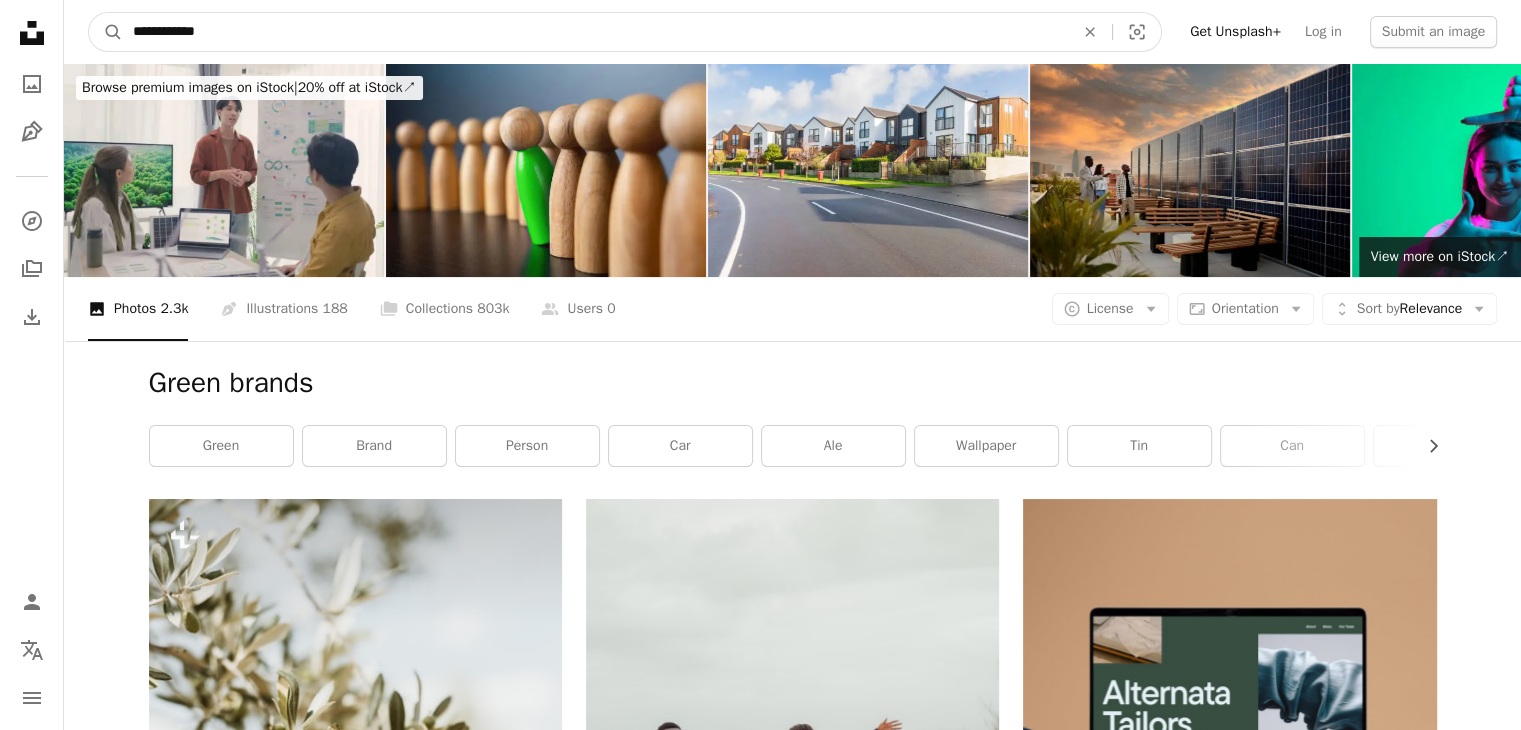 click on "**********" at bounding box center [595, 32] 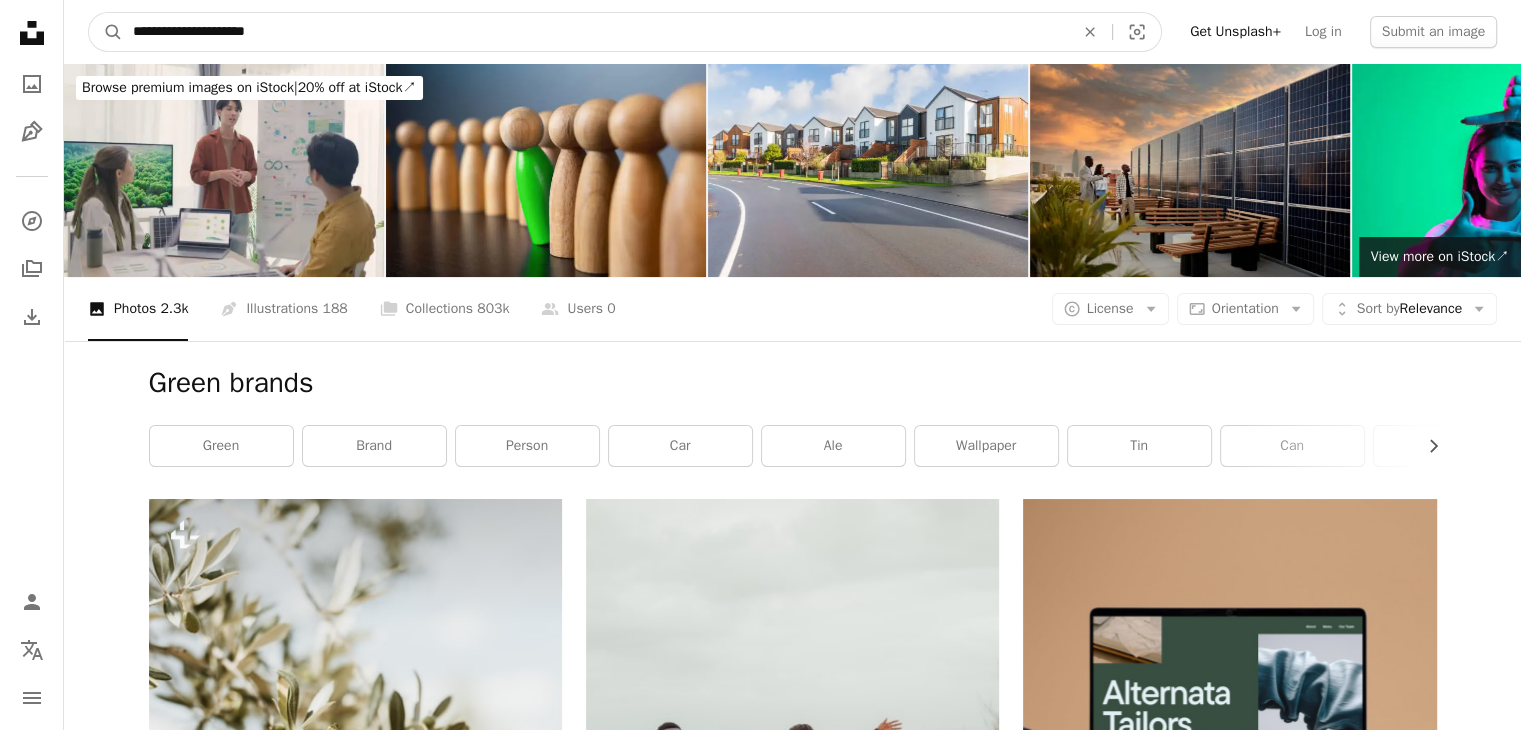 type on "**********" 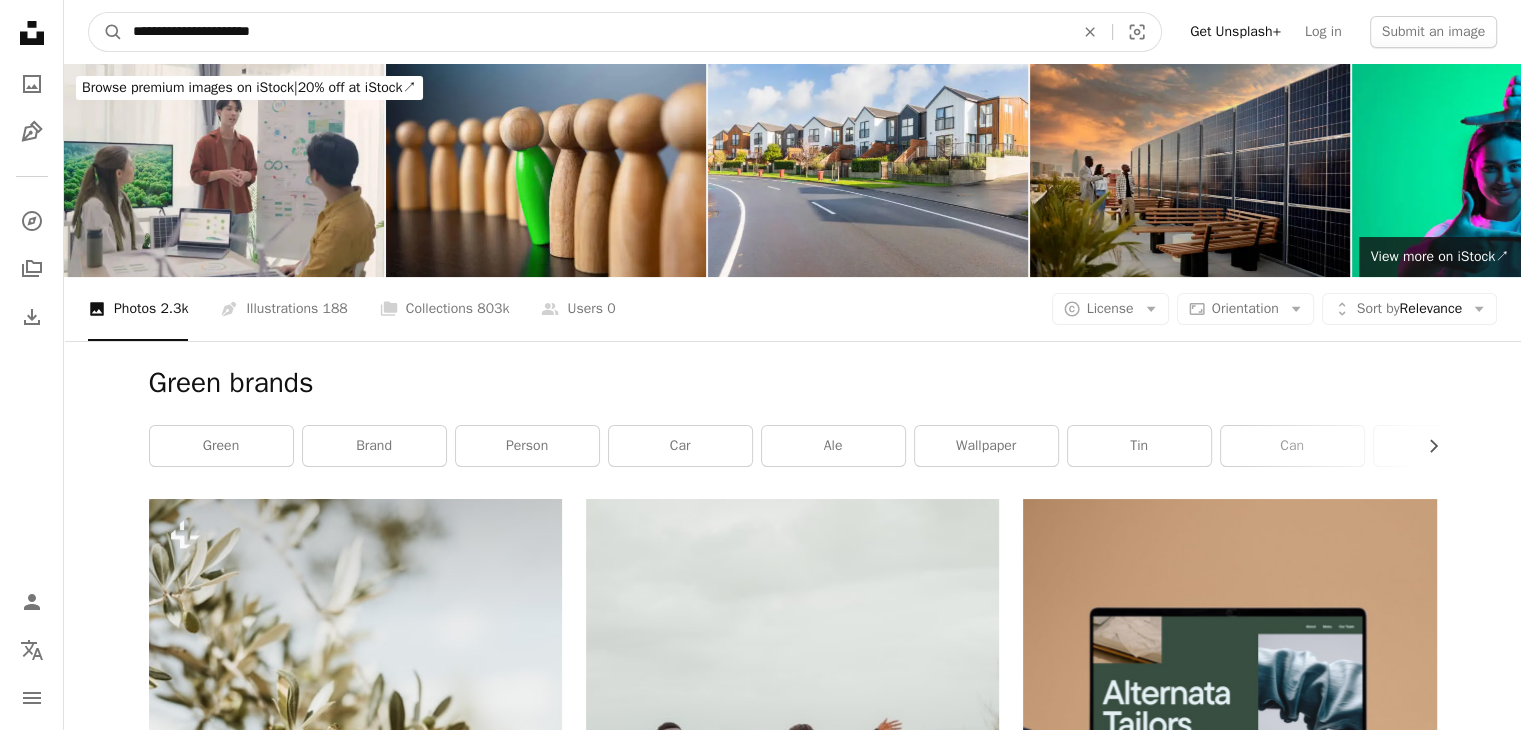 click on "A magnifying glass" at bounding box center (106, 32) 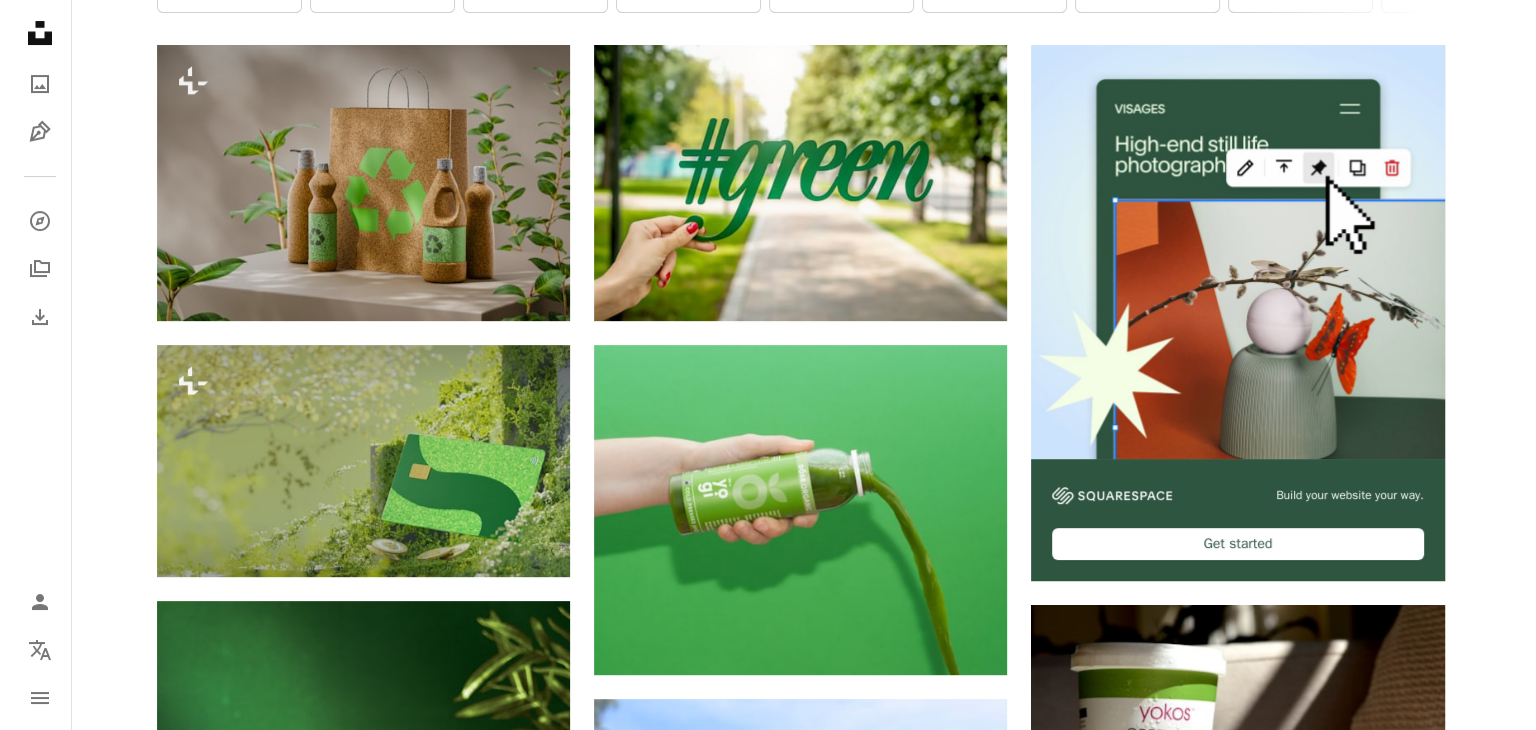 scroll, scrollTop: 300, scrollLeft: 0, axis: vertical 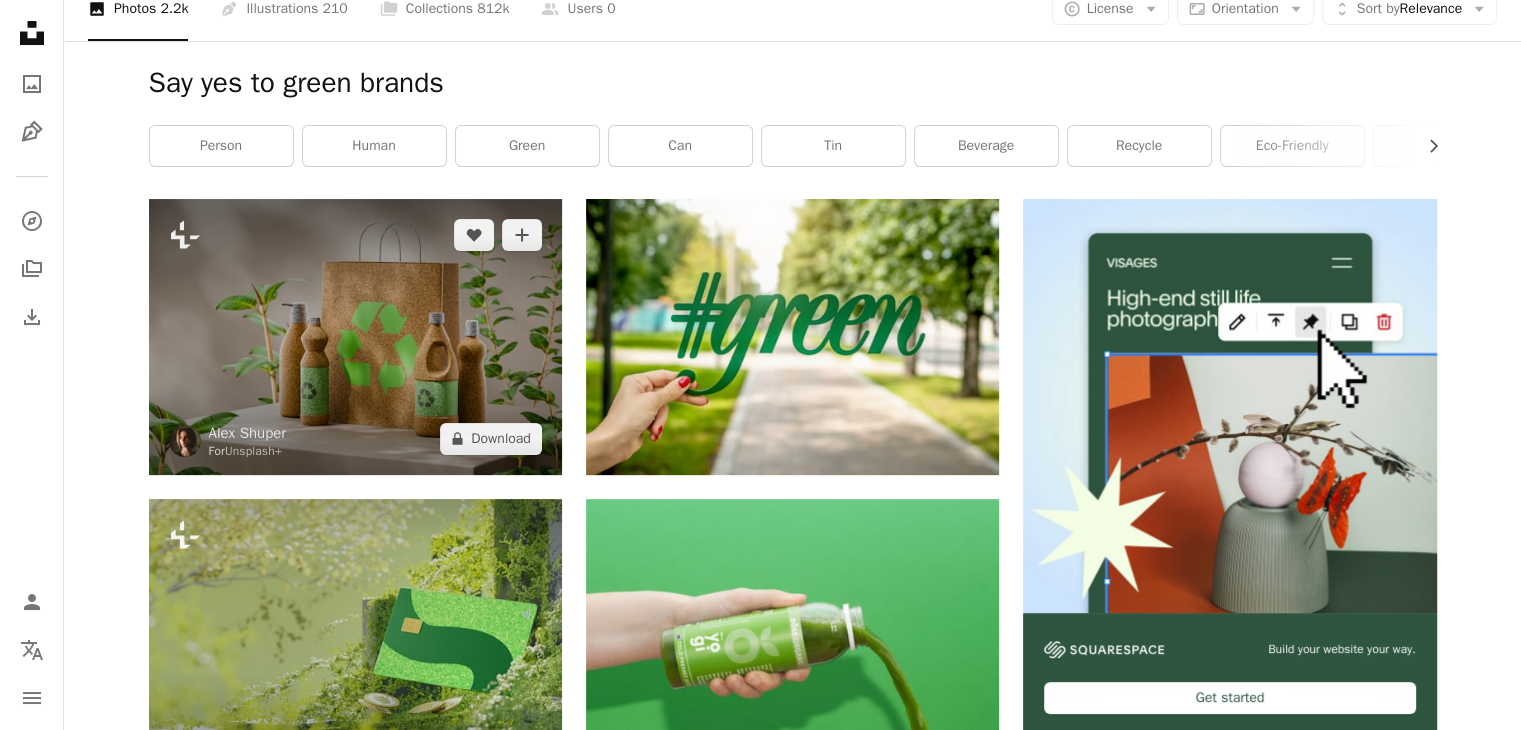 click at bounding box center [355, 336] 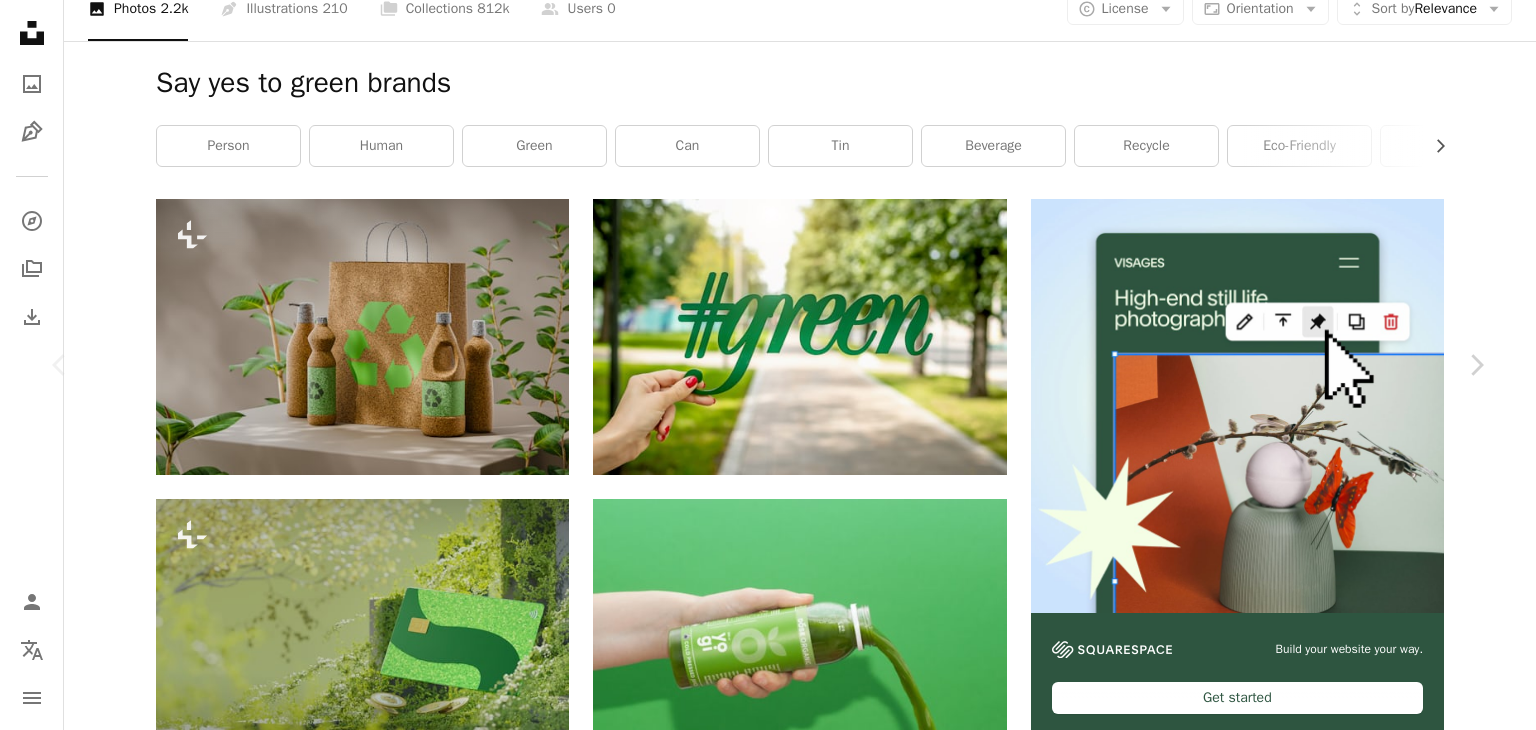 click at bounding box center [761, 4726] 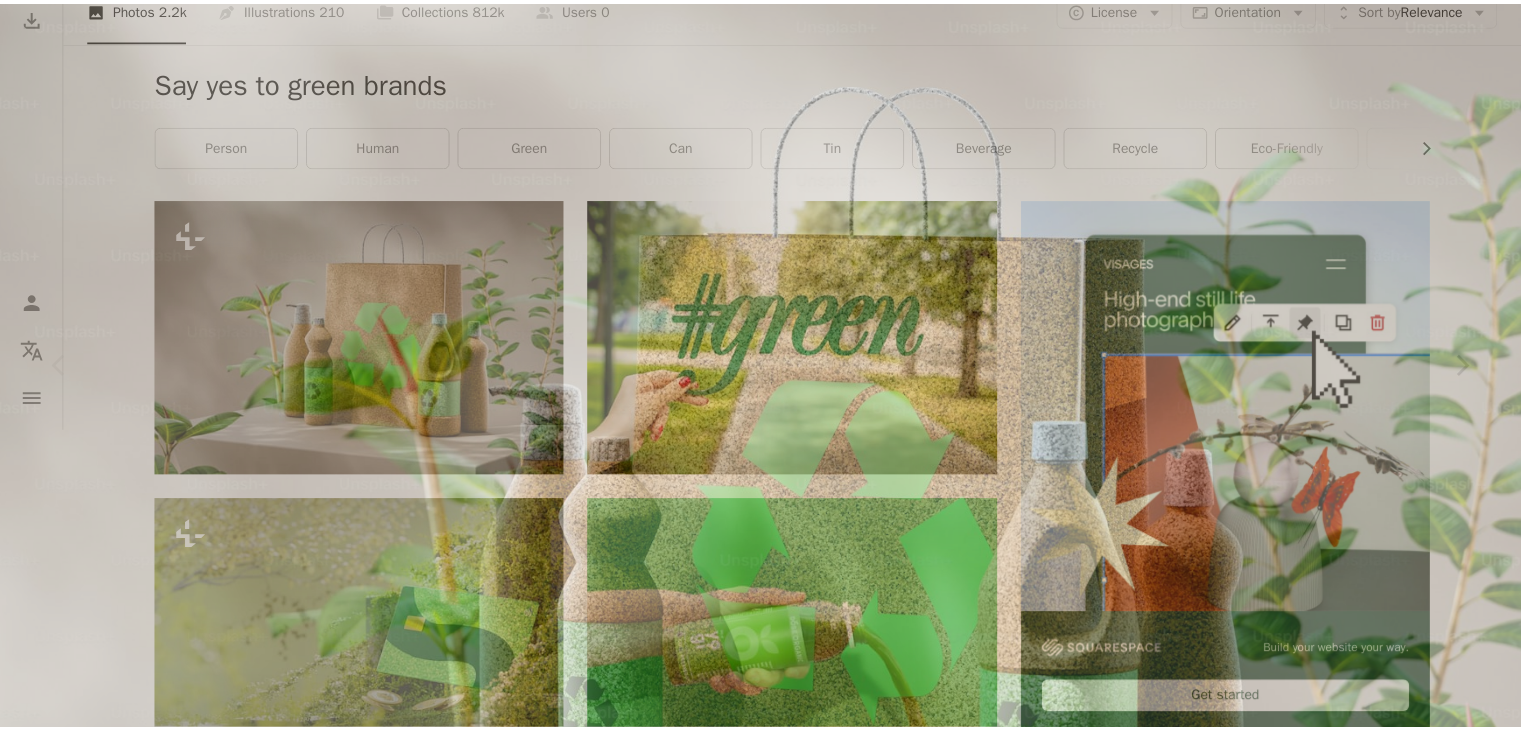 scroll, scrollTop: 137, scrollLeft: 0, axis: vertical 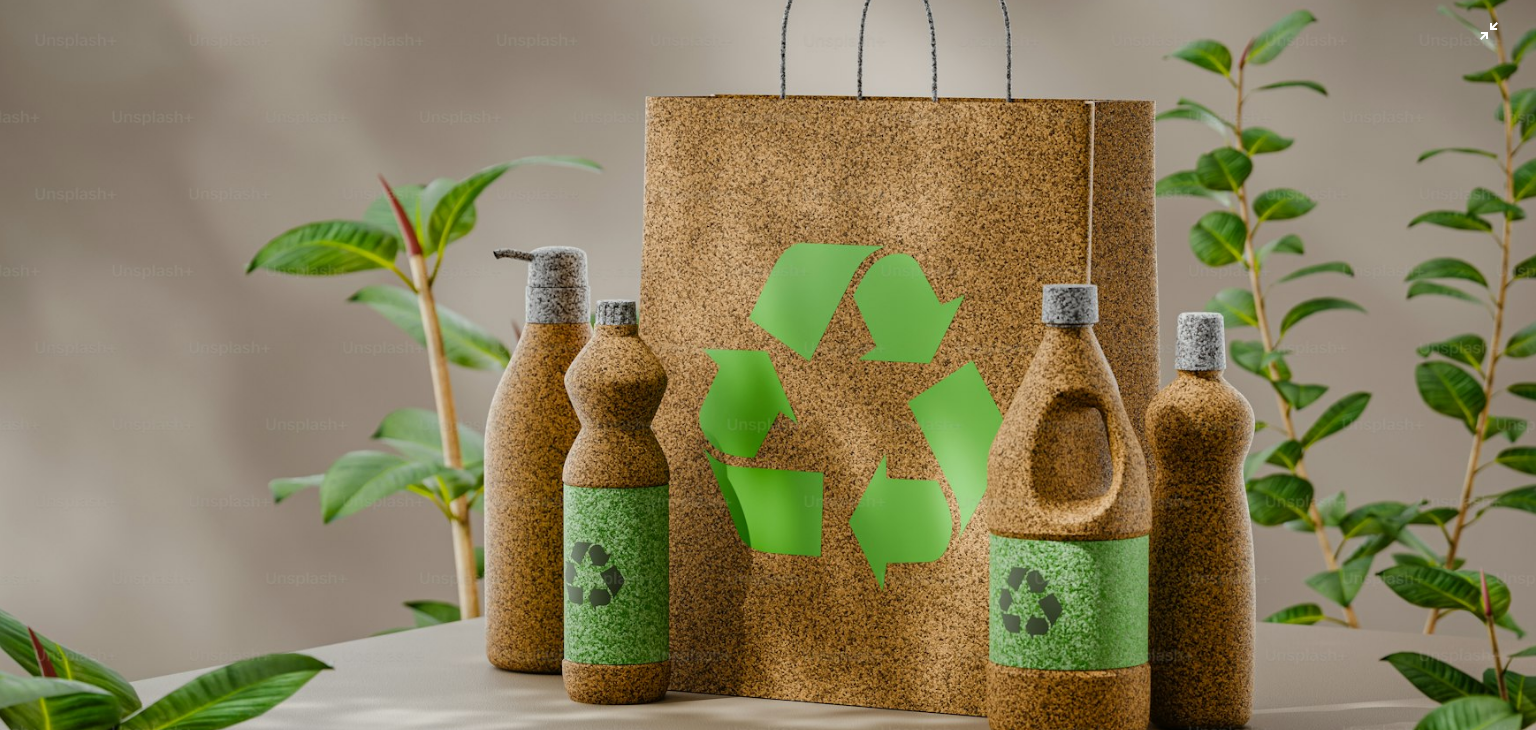 click at bounding box center [768, 374] 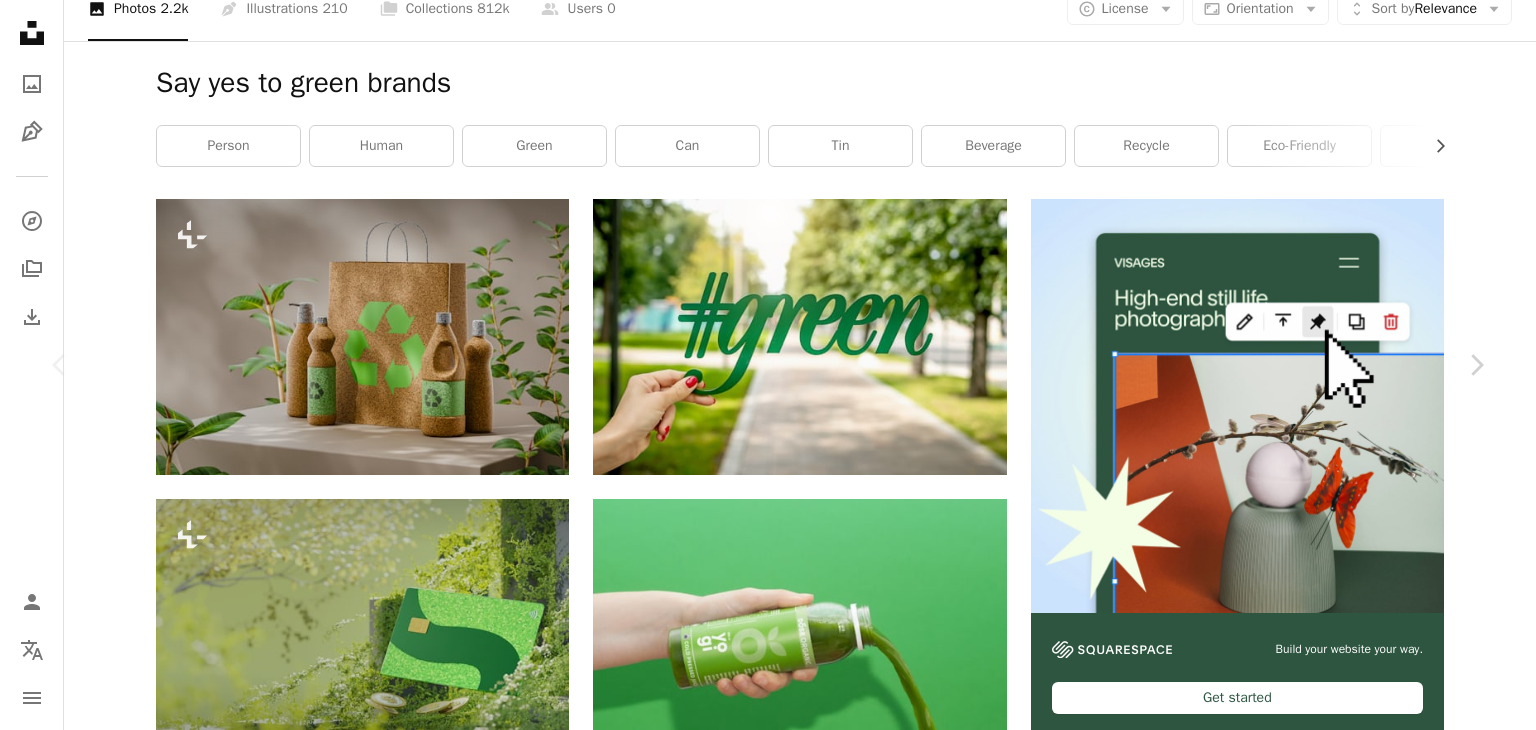 type 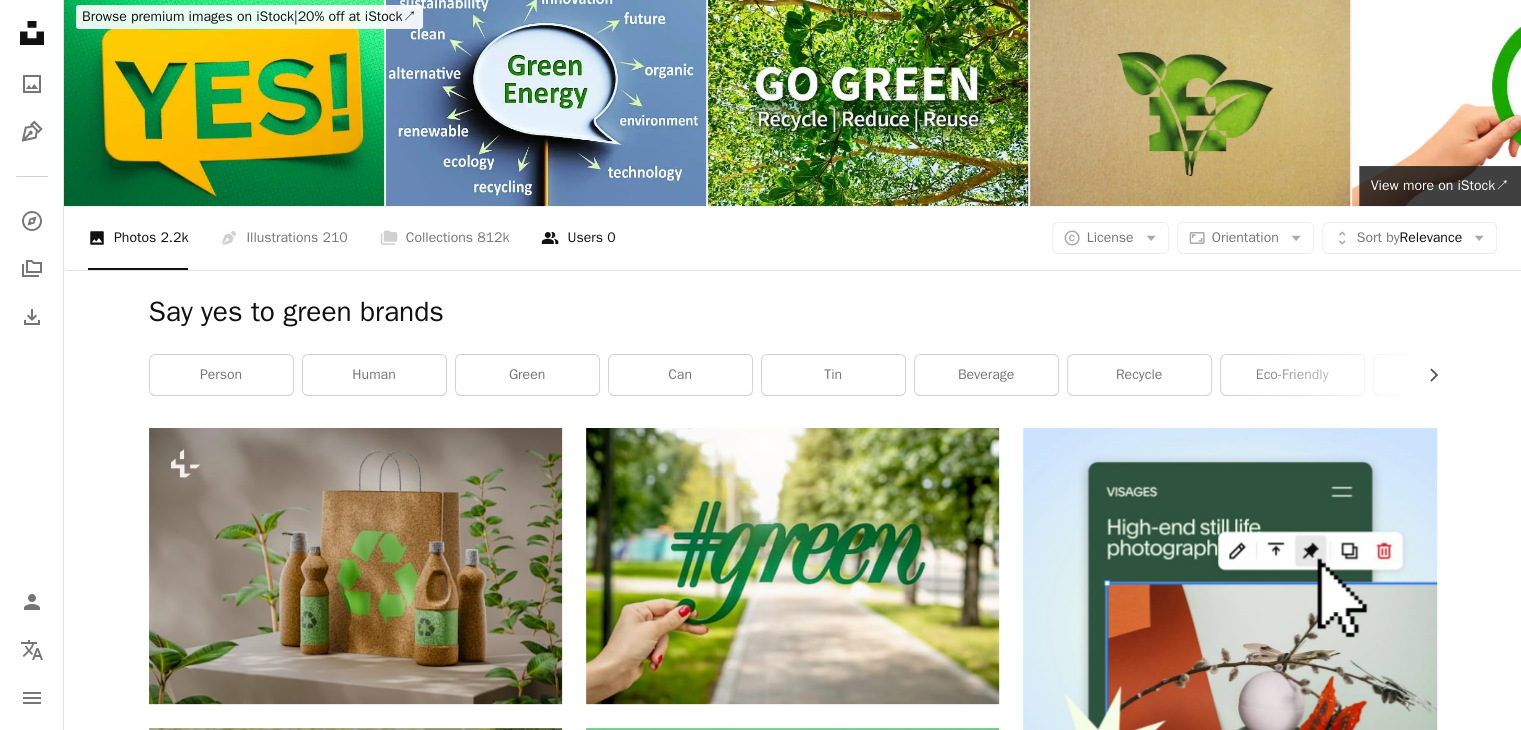 scroll, scrollTop: 0, scrollLeft: 0, axis: both 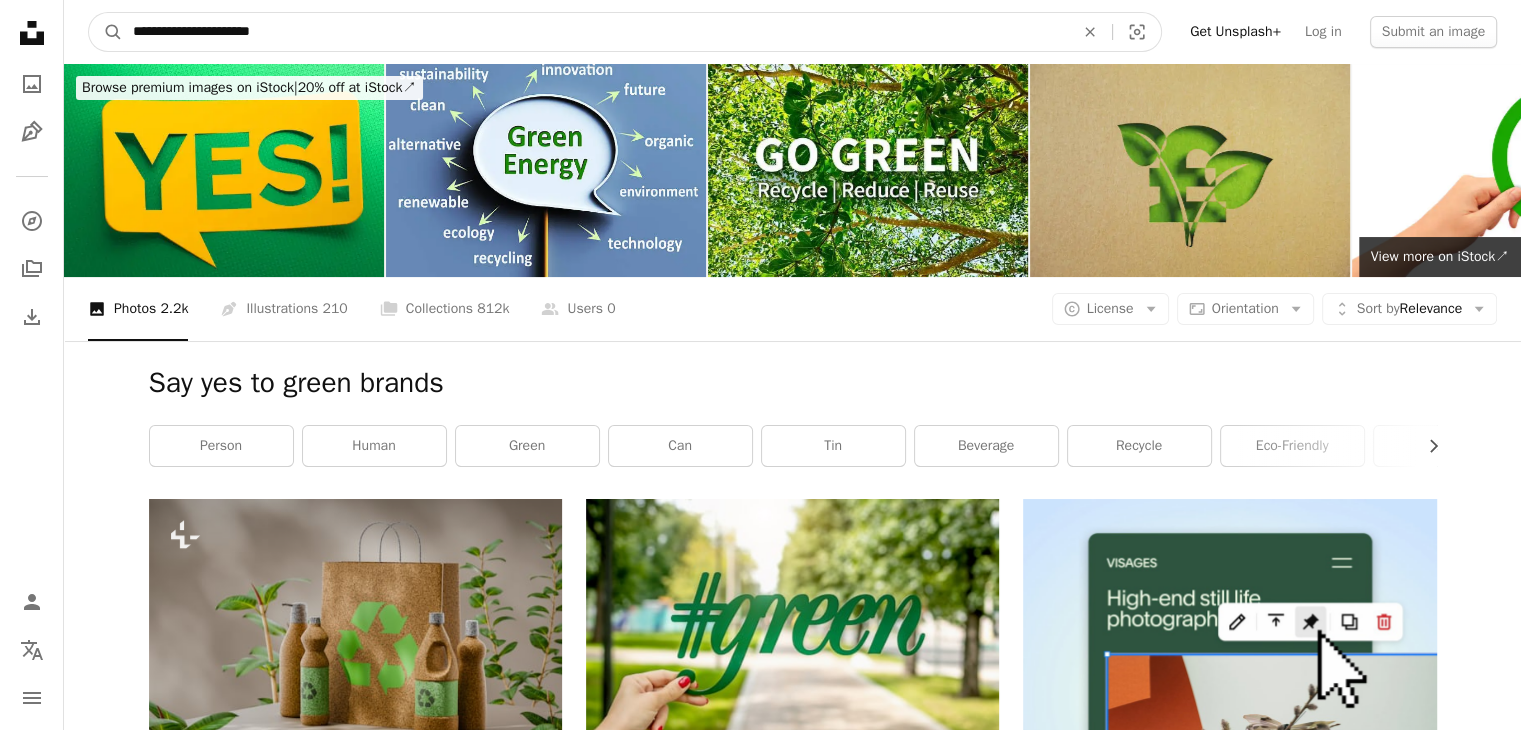 drag, startPoint x: 150, startPoint y: 18, endPoint x: 88, endPoint y: 24, distance: 62.289646 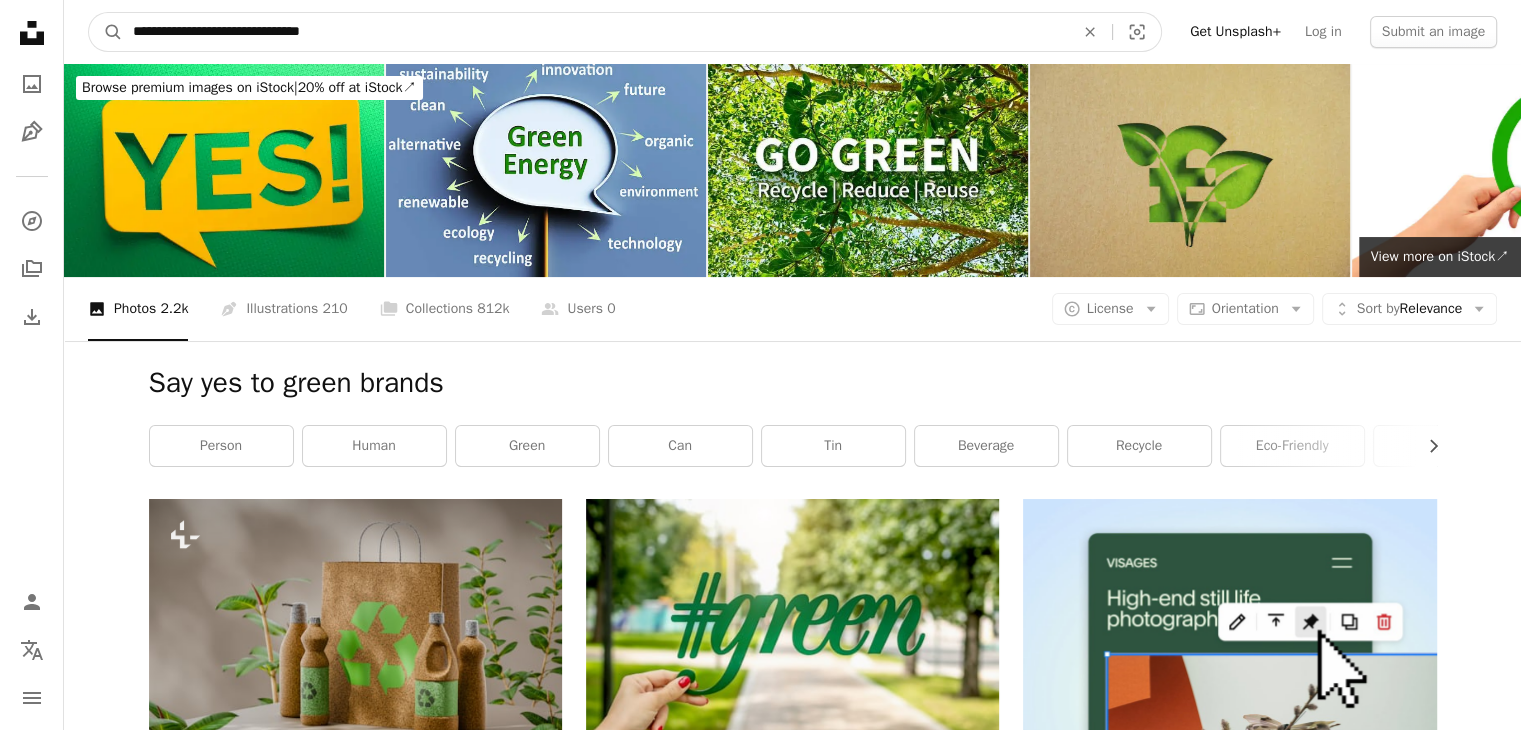 type on "**********" 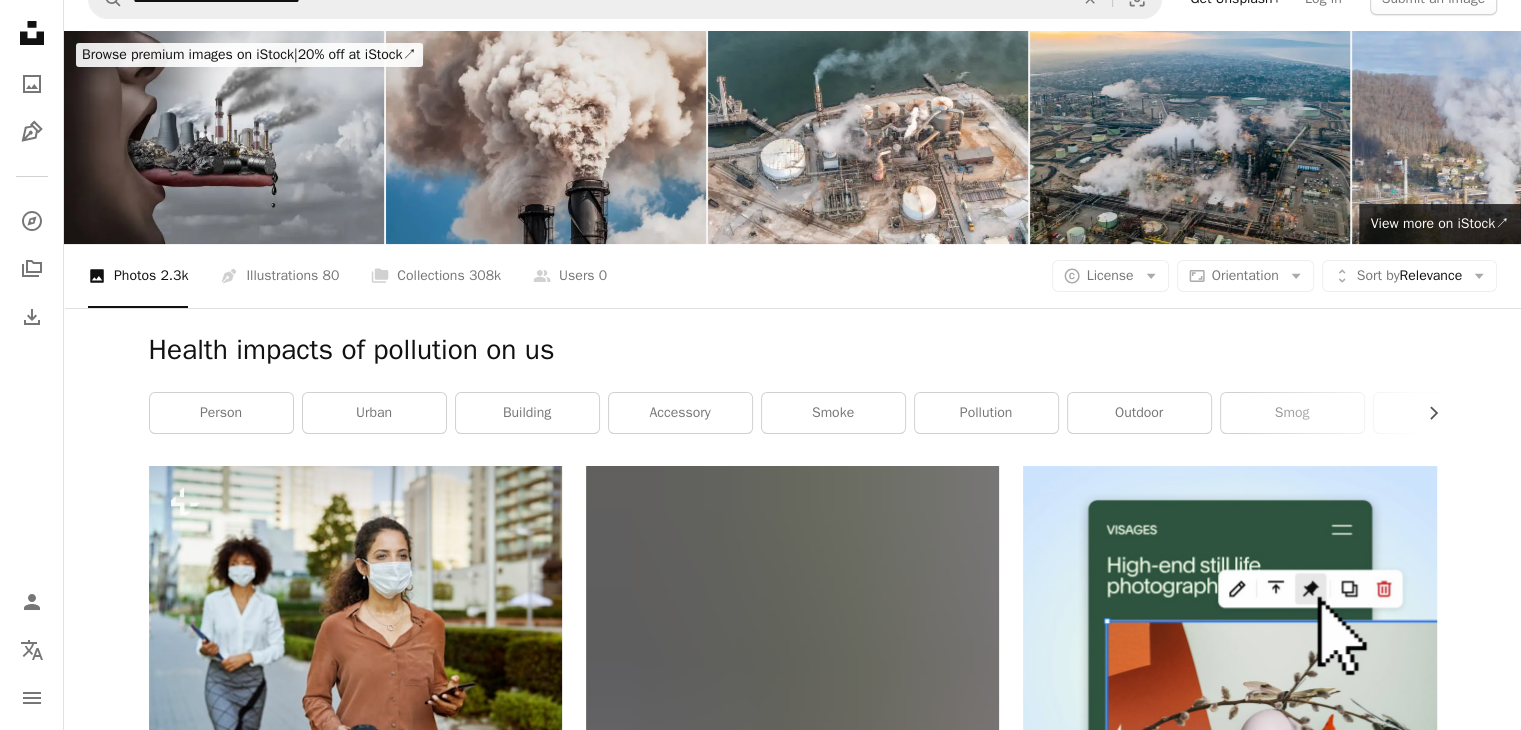 scroll, scrollTop: 0, scrollLeft: 0, axis: both 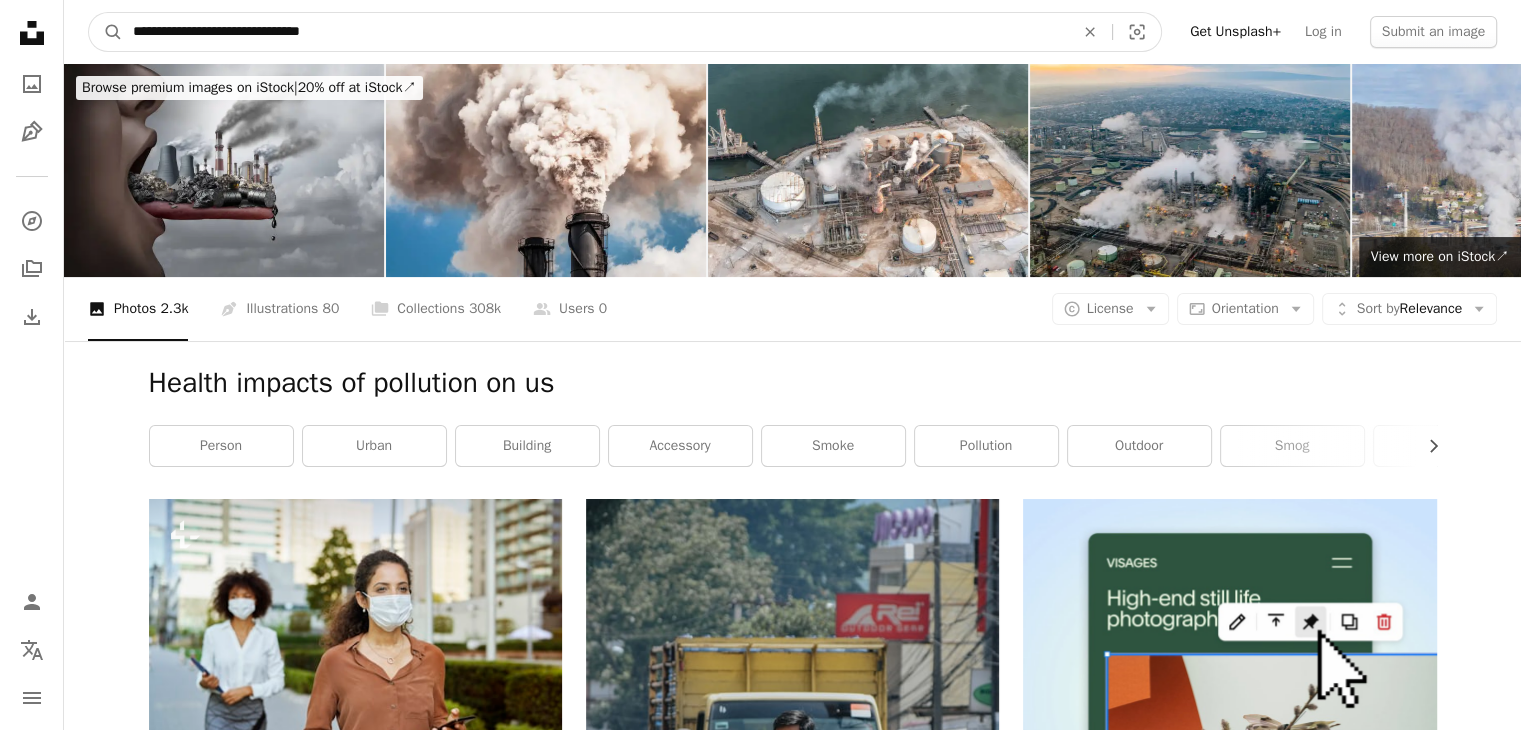 drag, startPoint x: 421, startPoint y: 33, endPoint x: 0, endPoint y: -4, distance: 422.62277 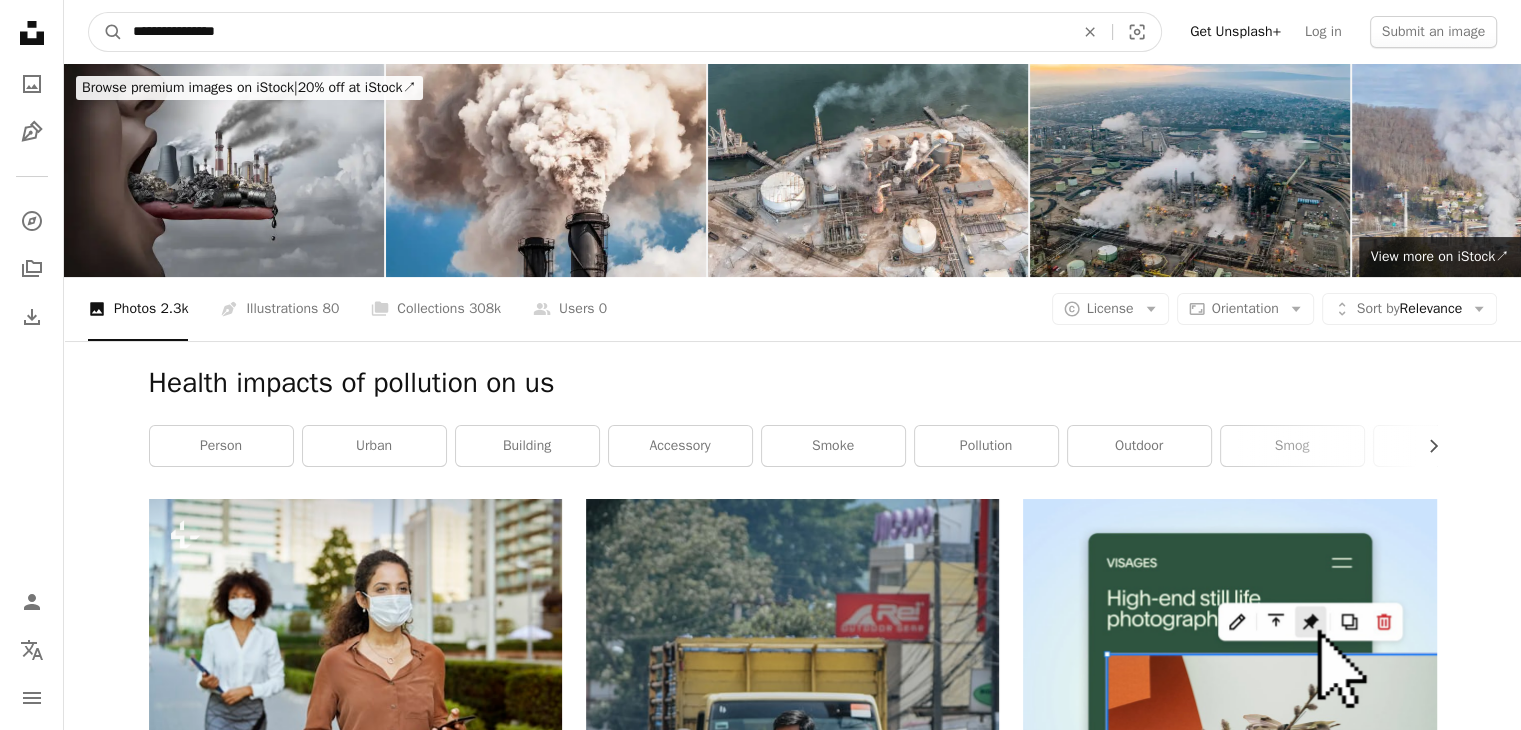 type on "**********" 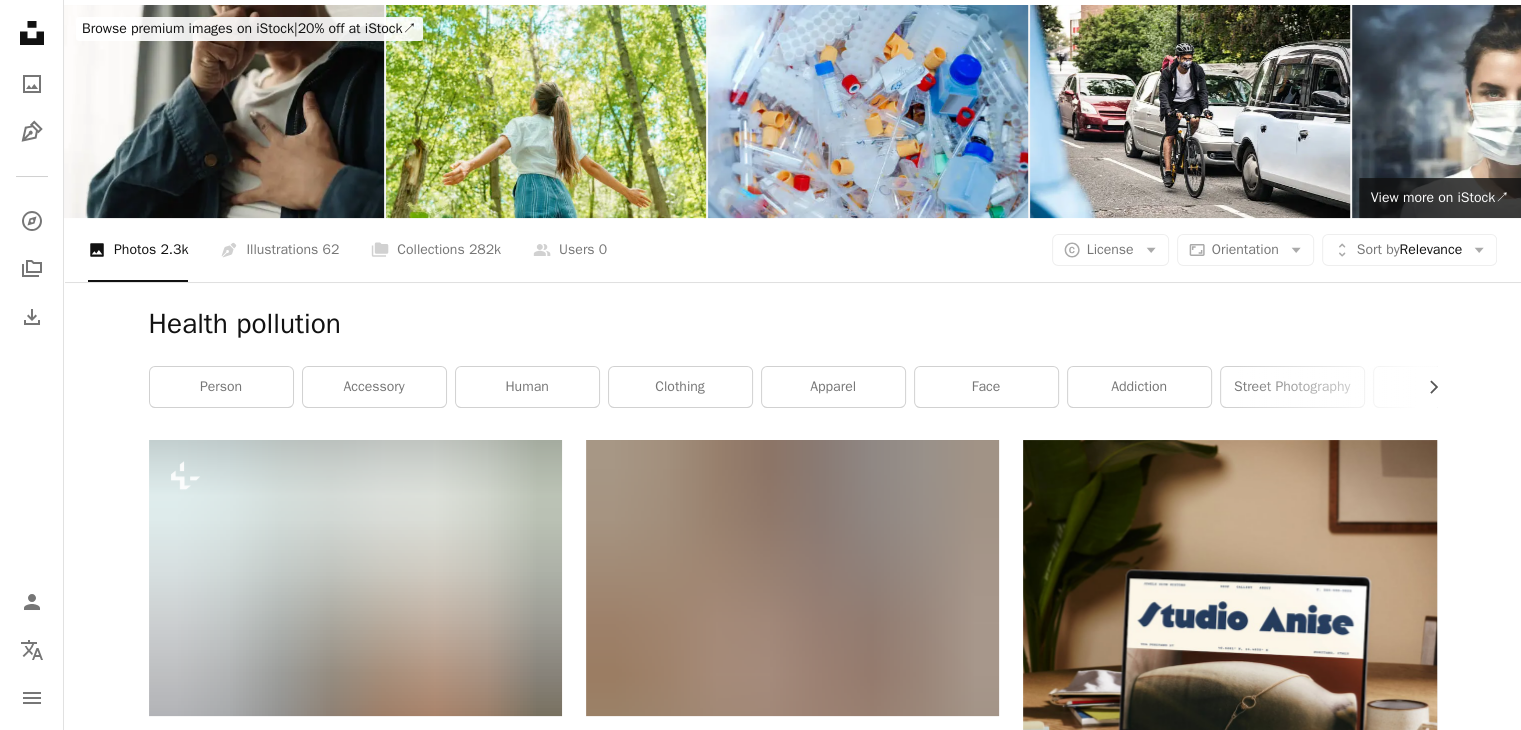 scroll, scrollTop: 0, scrollLeft: 0, axis: both 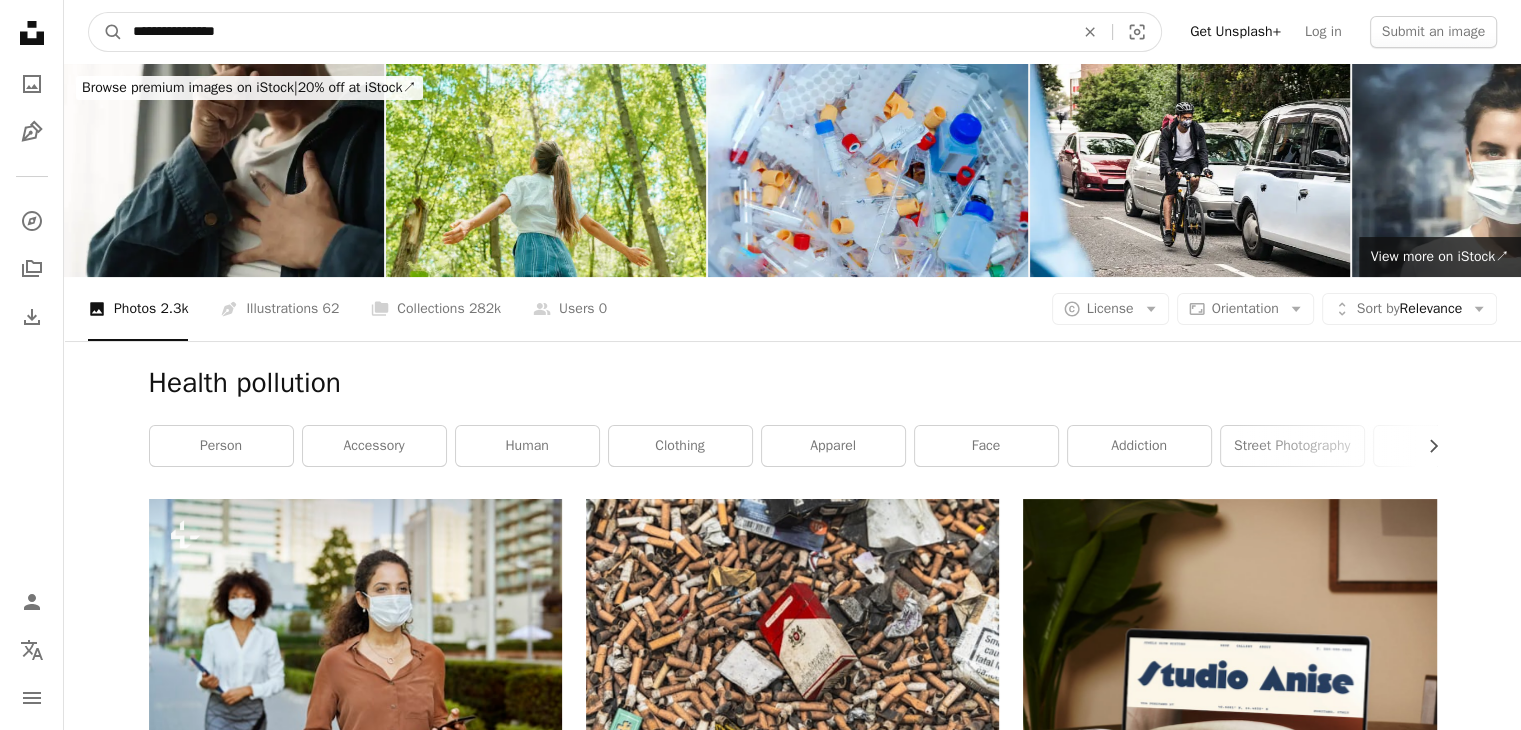 drag, startPoint x: 36, startPoint y: 6, endPoint x: 0, endPoint y: 25, distance: 40.706264 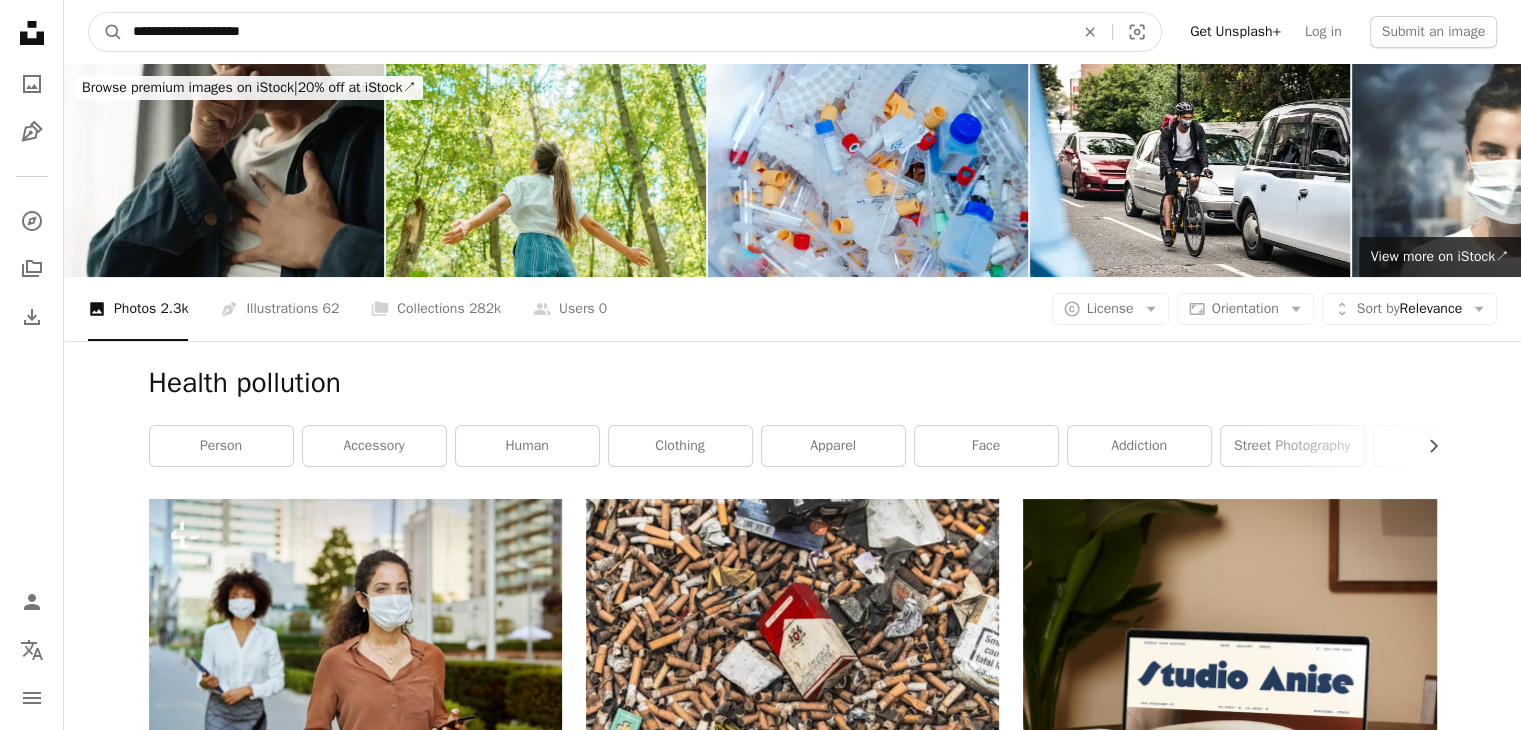 type on "**********" 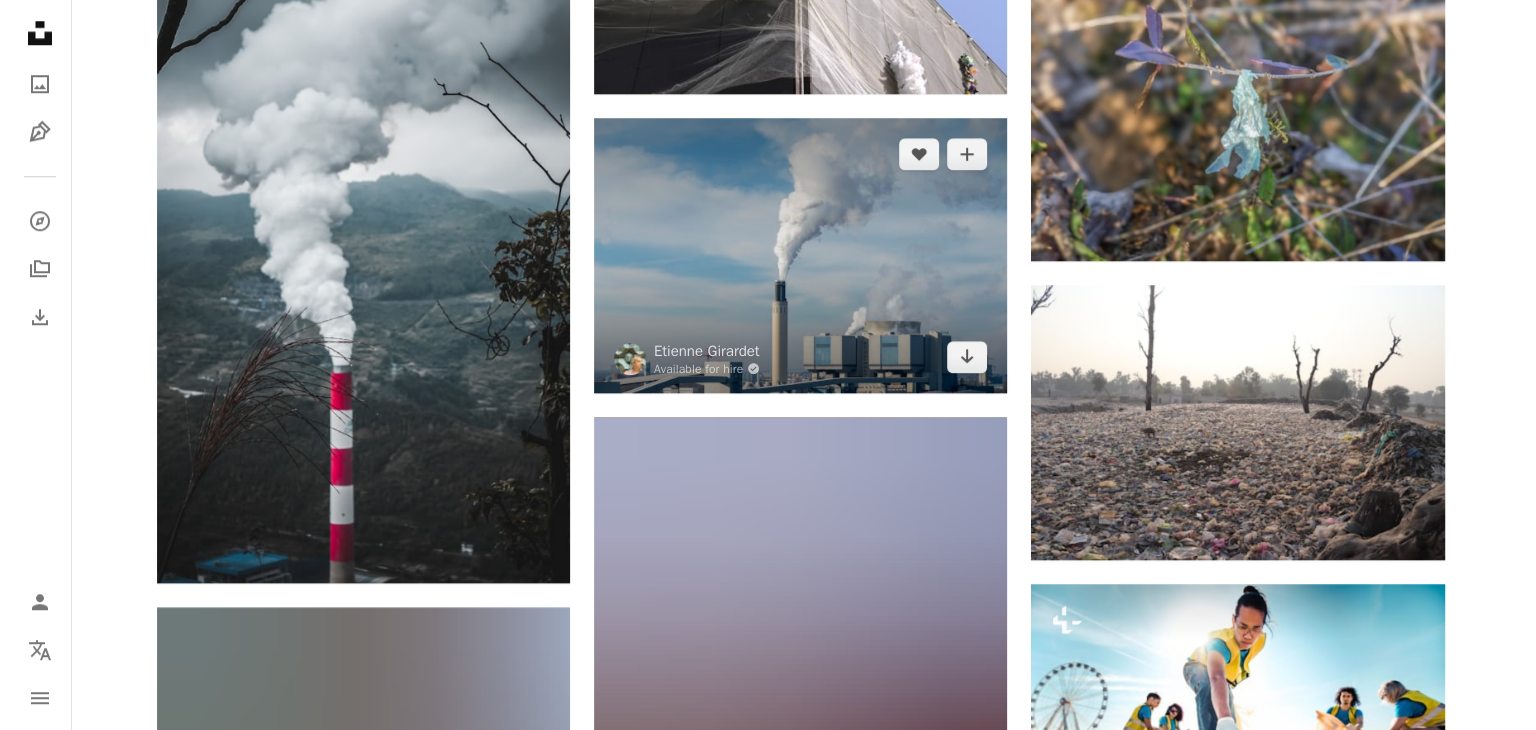 scroll, scrollTop: 2000, scrollLeft: 0, axis: vertical 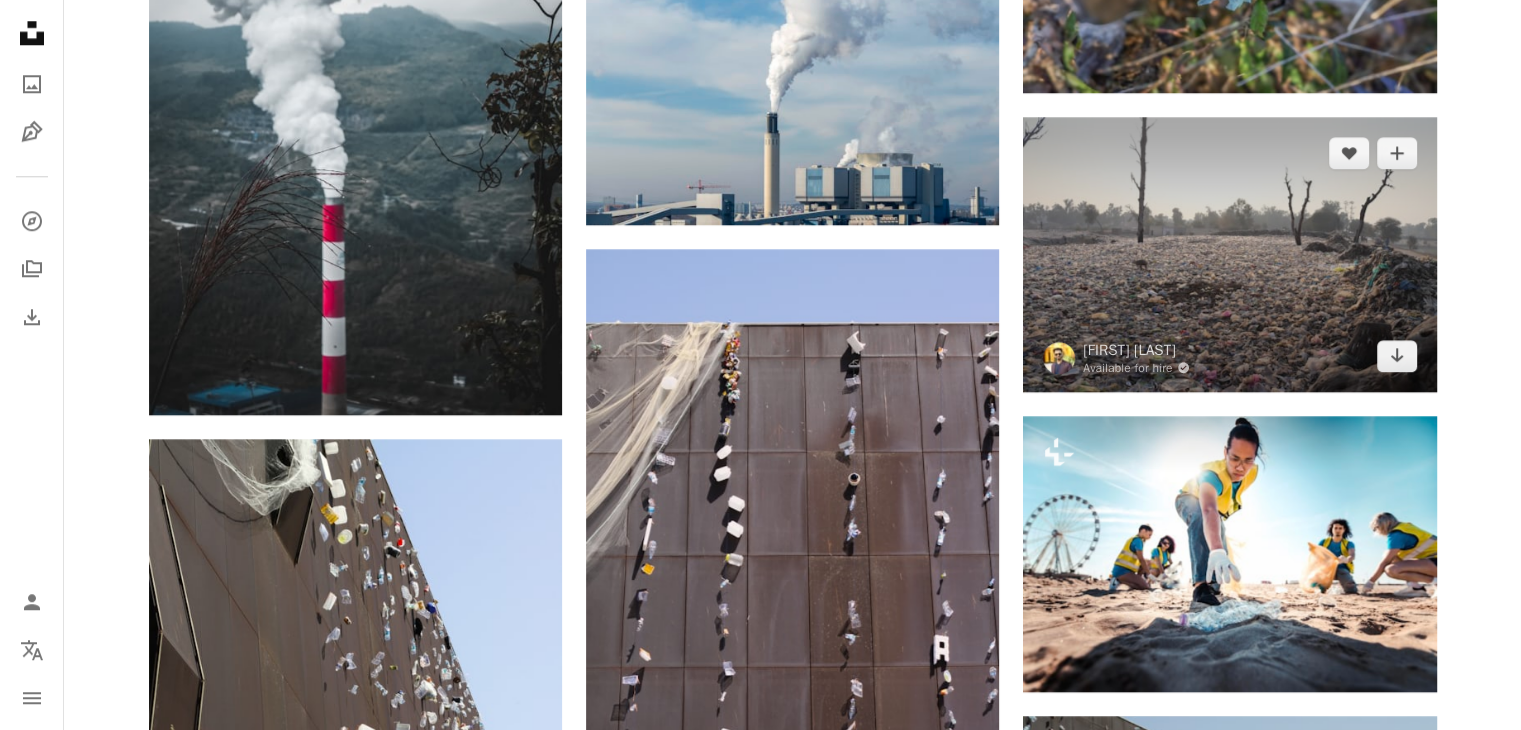 click at bounding box center [1229, 254] 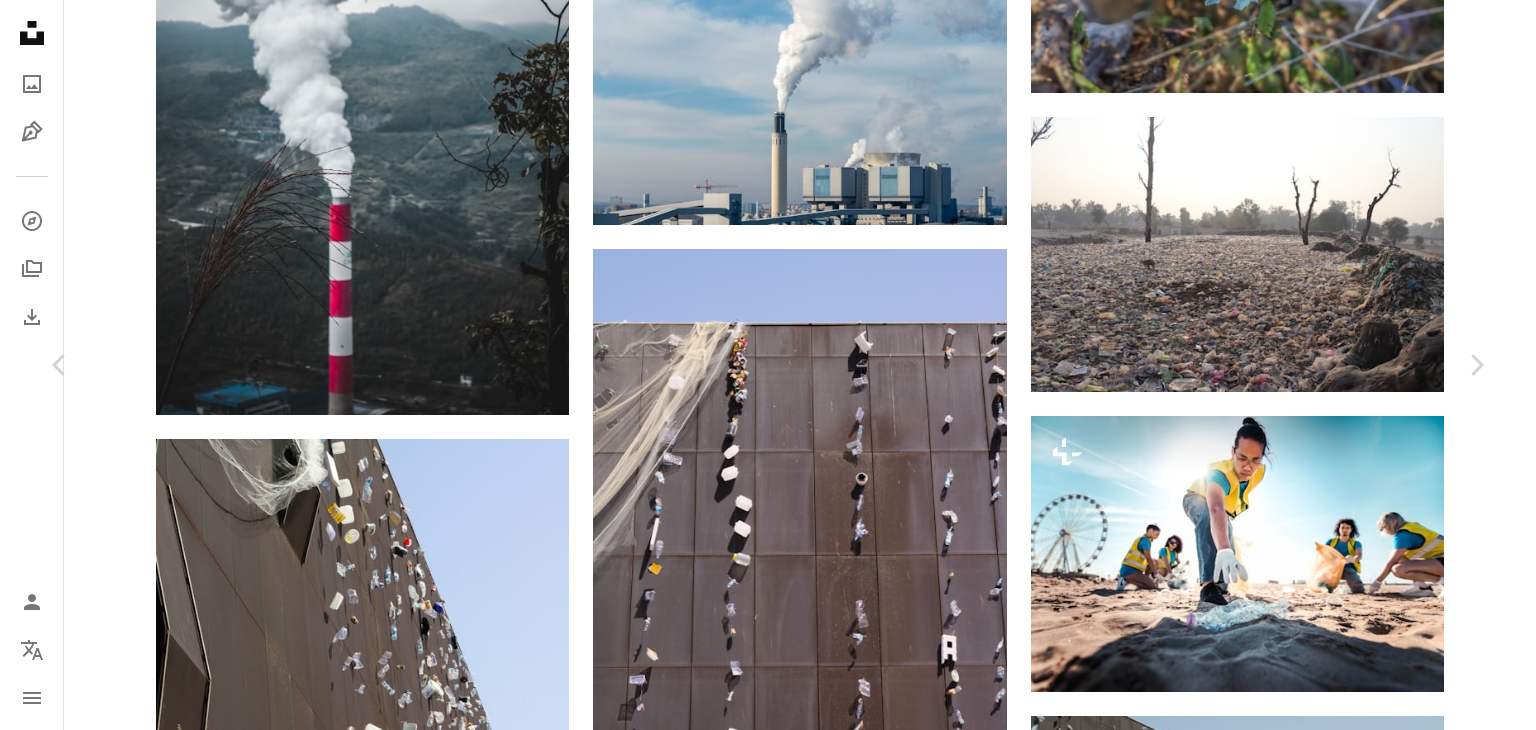 scroll, scrollTop: 0, scrollLeft: 0, axis: both 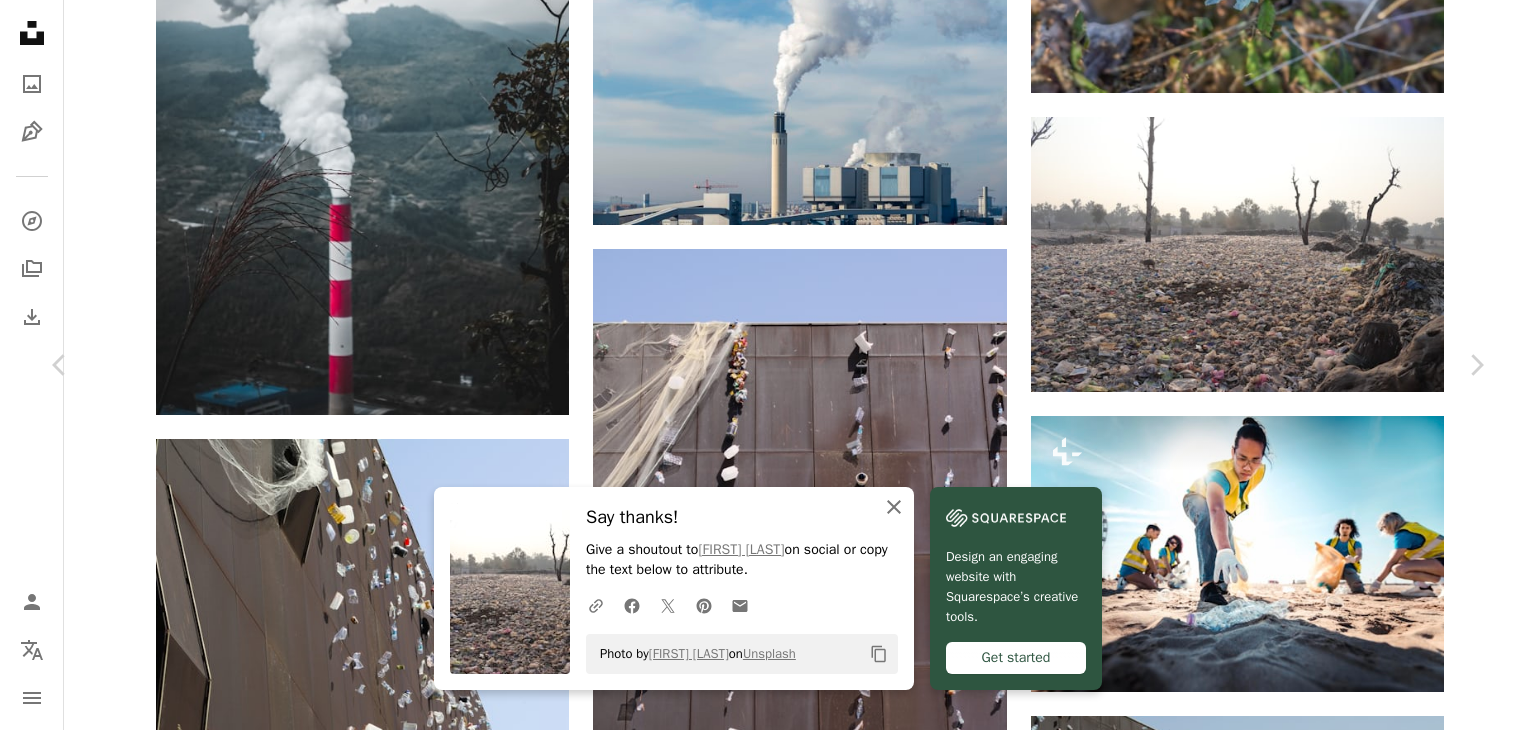 click on "An X shape" 